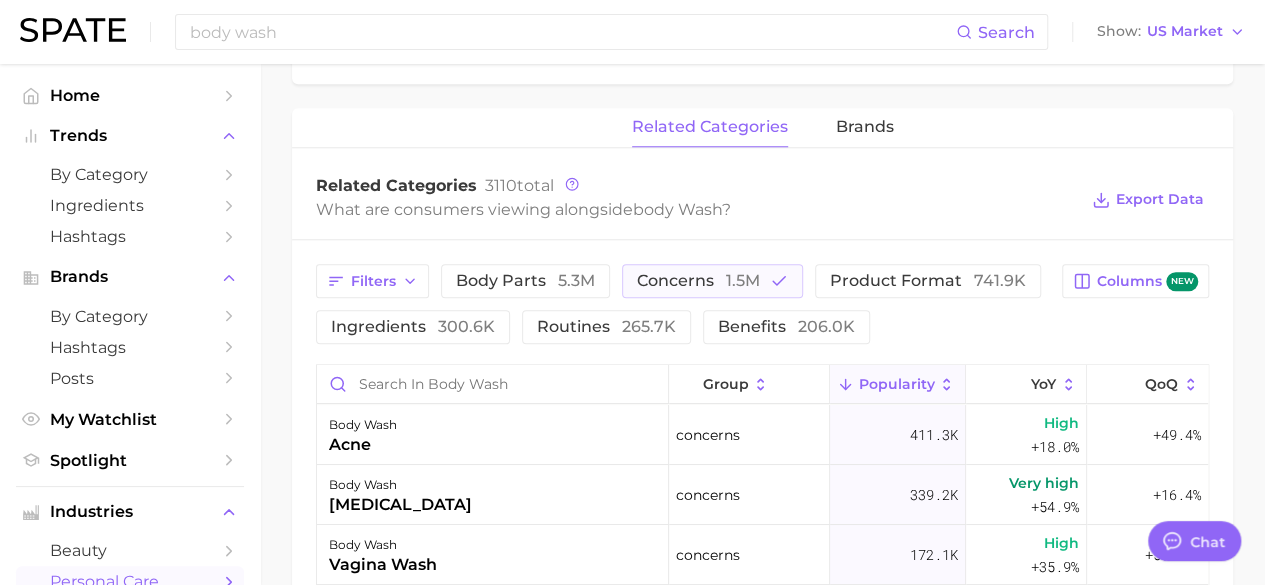 scroll, scrollTop: 886, scrollLeft: 0, axis: vertical 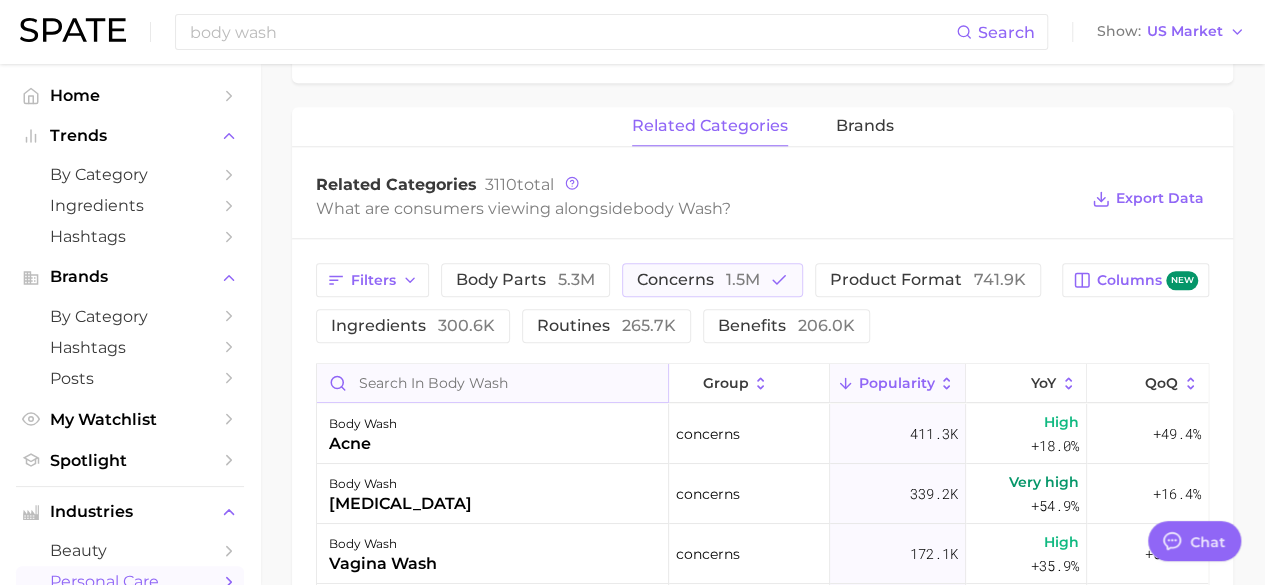 click at bounding box center [492, 383] 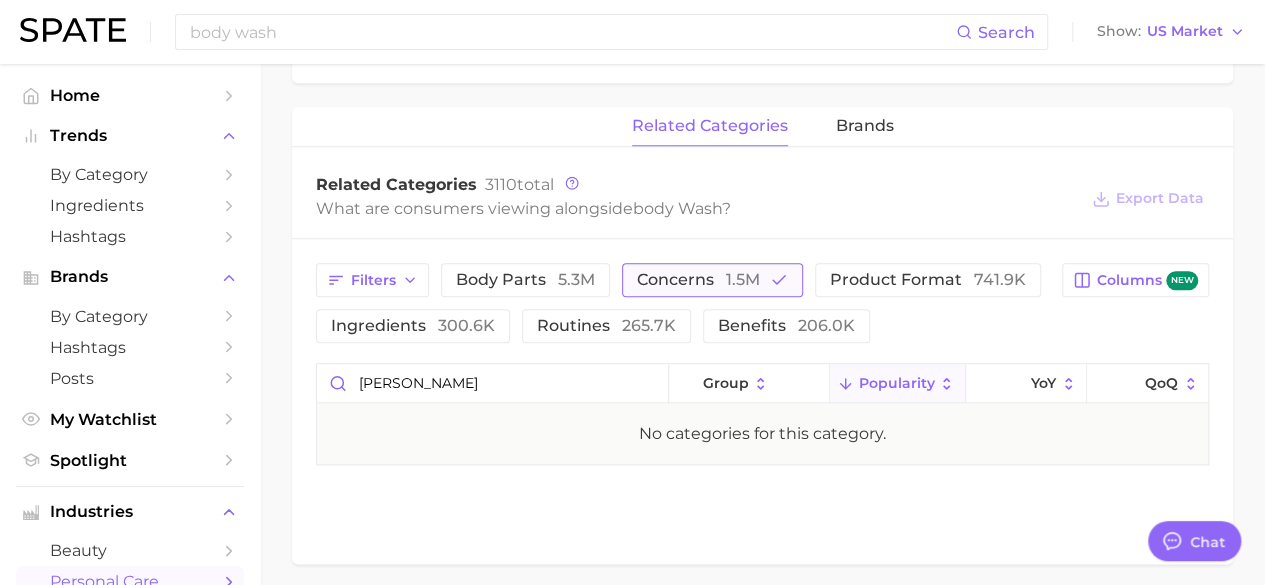 click on "1.5m" at bounding box center (743, 279) 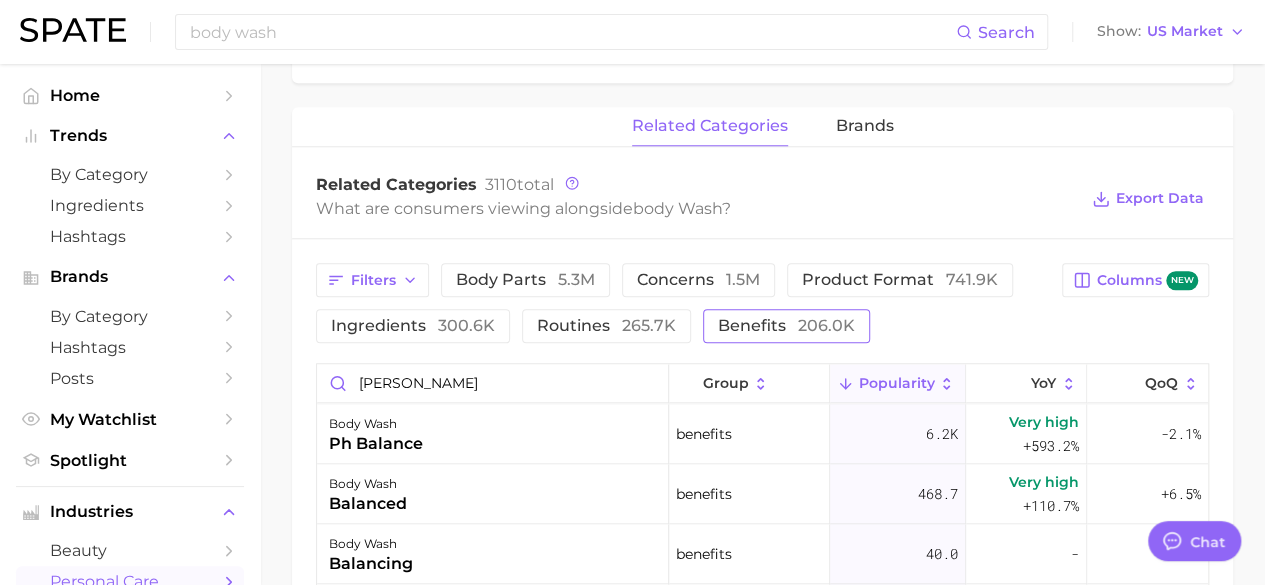 click on "benefits   206.0k" at bounding box center [786, 326] 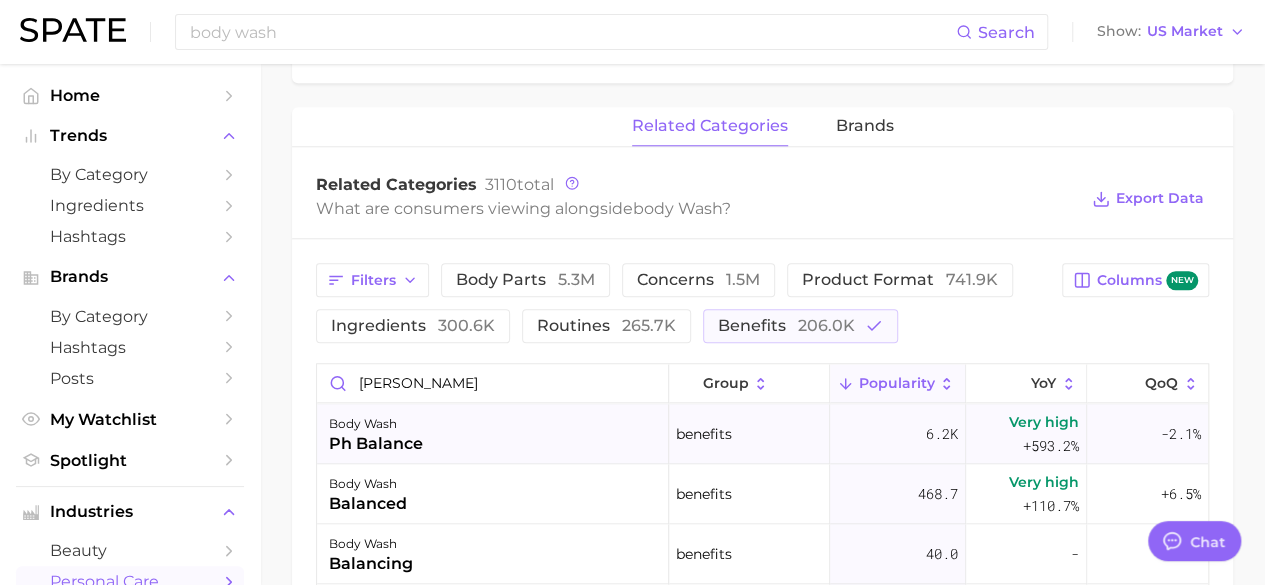 scroll, scrollTop: 1012, scrollLeft: 0, axis: vertical 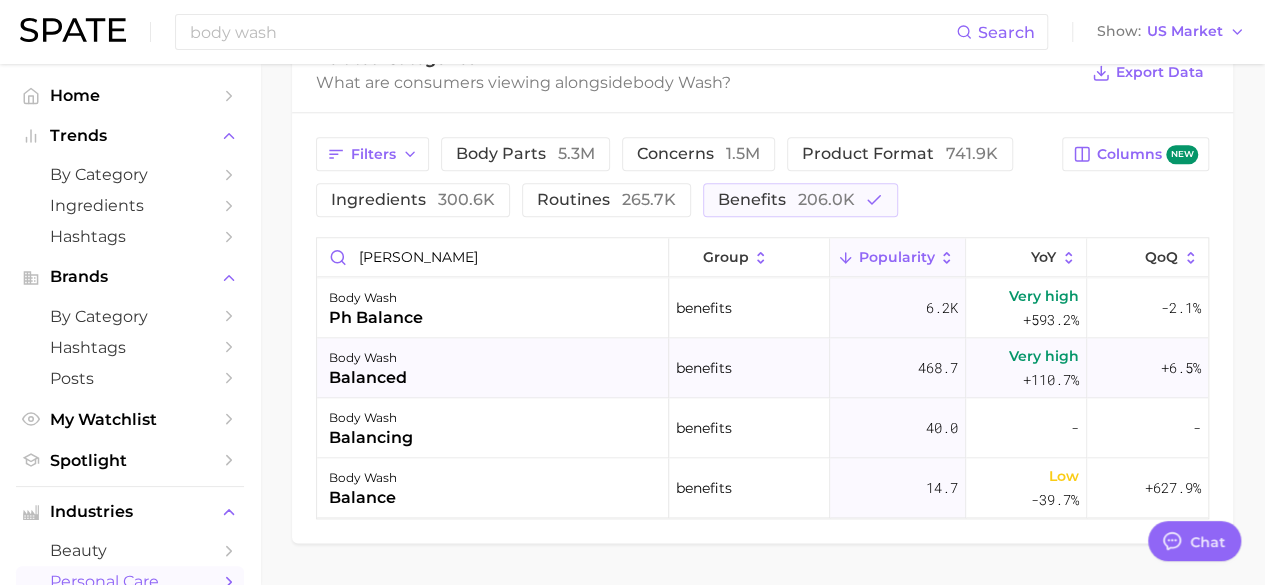 click on "balanced" at bounding box center (368, 378) 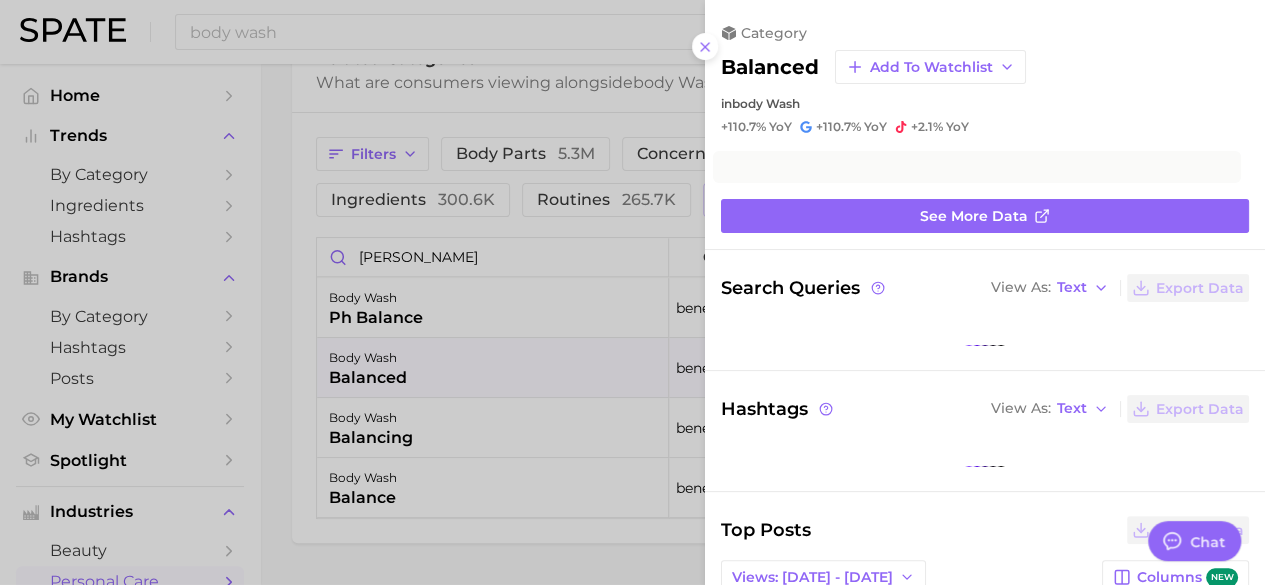 scroll, scrollTop: 1011, scrollLeft: 0, axis: vertical 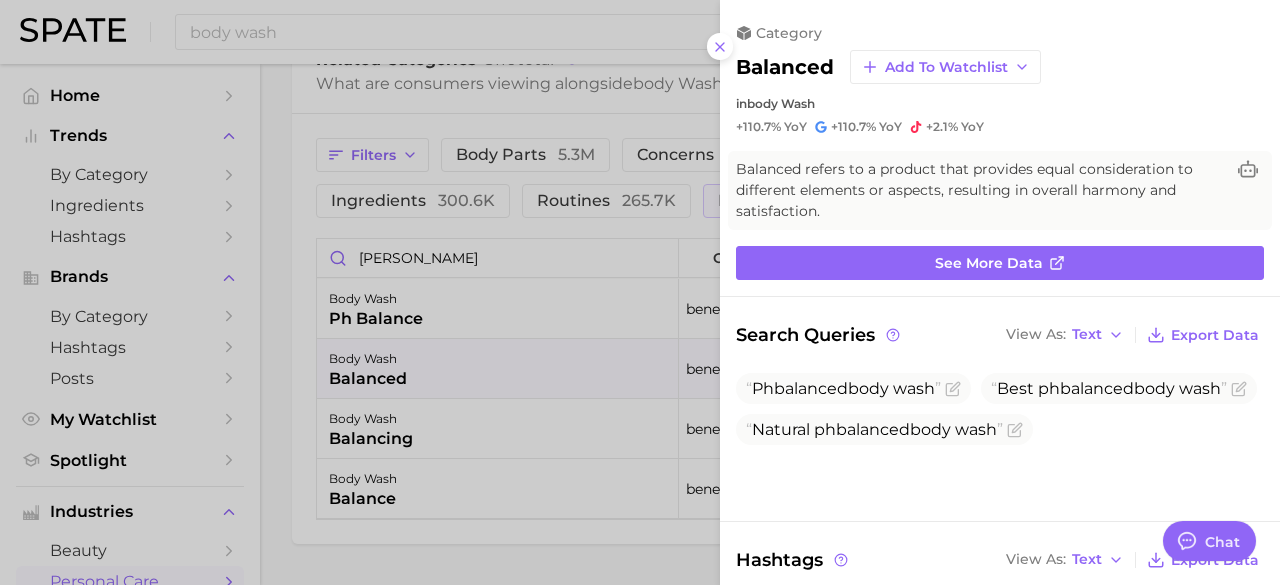click at bounding box center [640, 292] 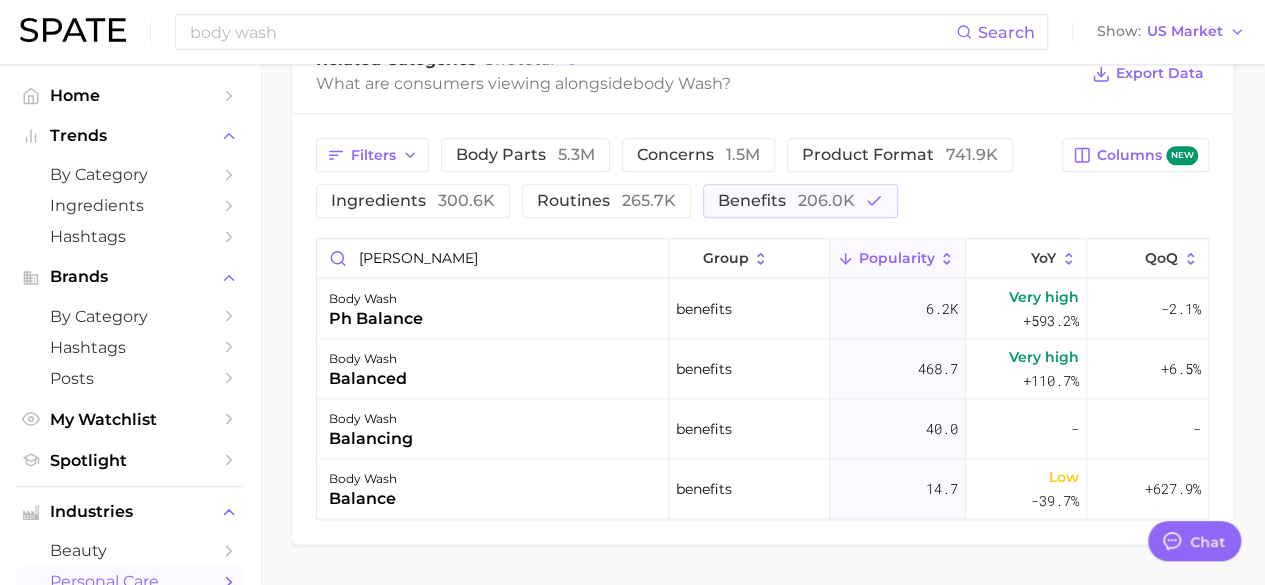 click on "balancing" at bounding box center (371, 439) 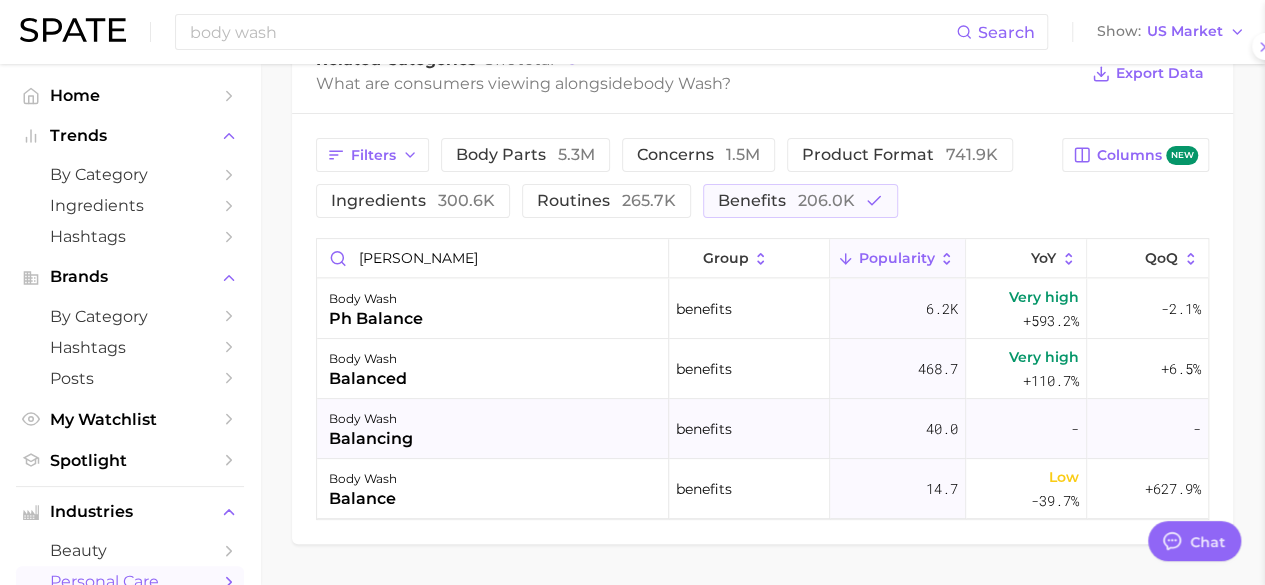 scroll, scrollTop: 1010, scrollLeft: 0, axis: vertical 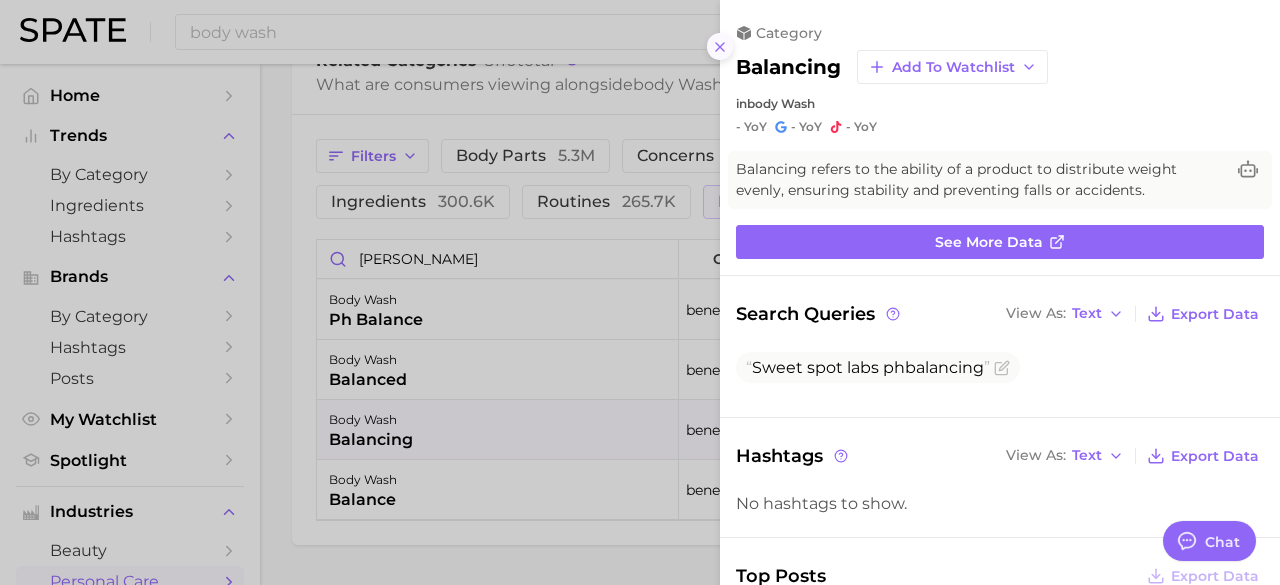 click 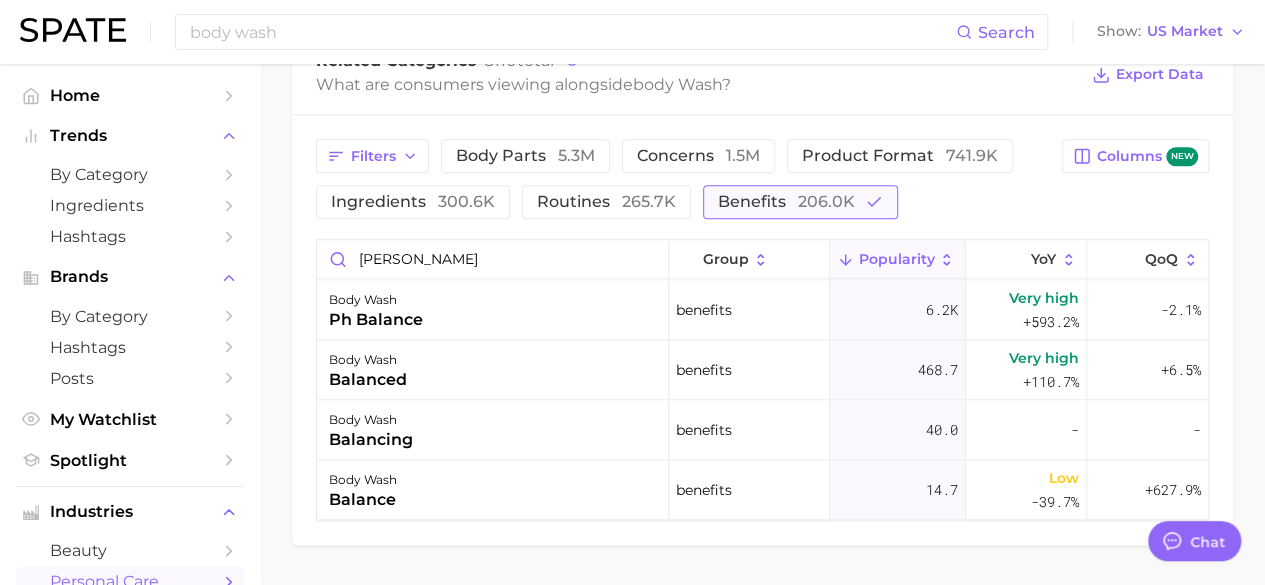 click on "benefits   206.0k" at bounding box center (786, 202) 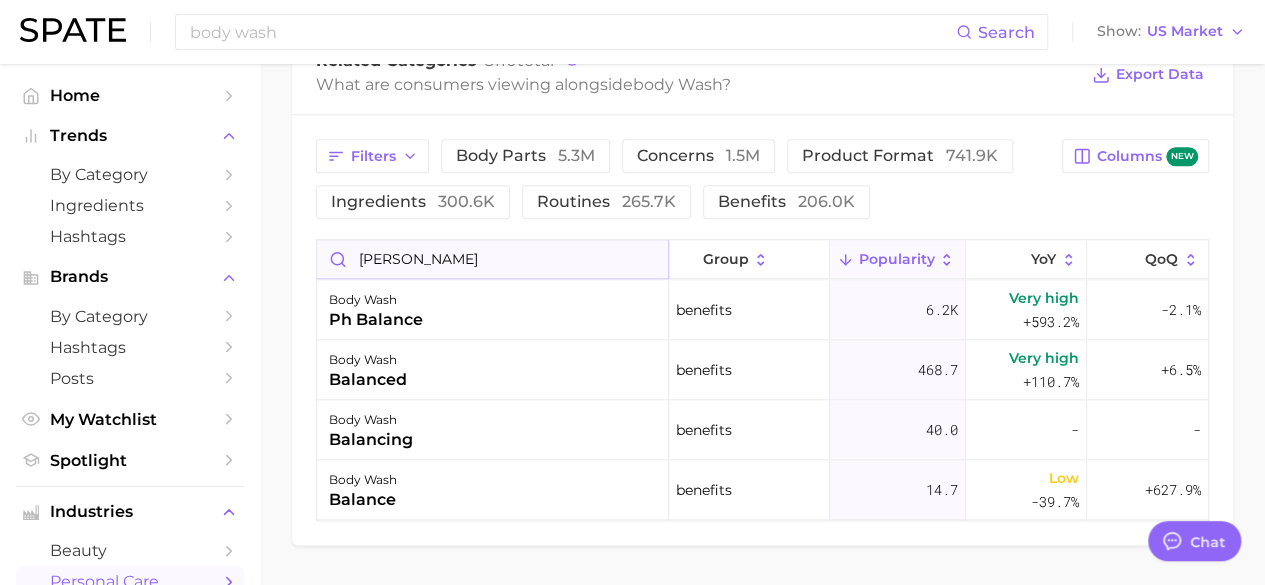 click on "[PERSON_NAME]" at bounding box center [492, 259] 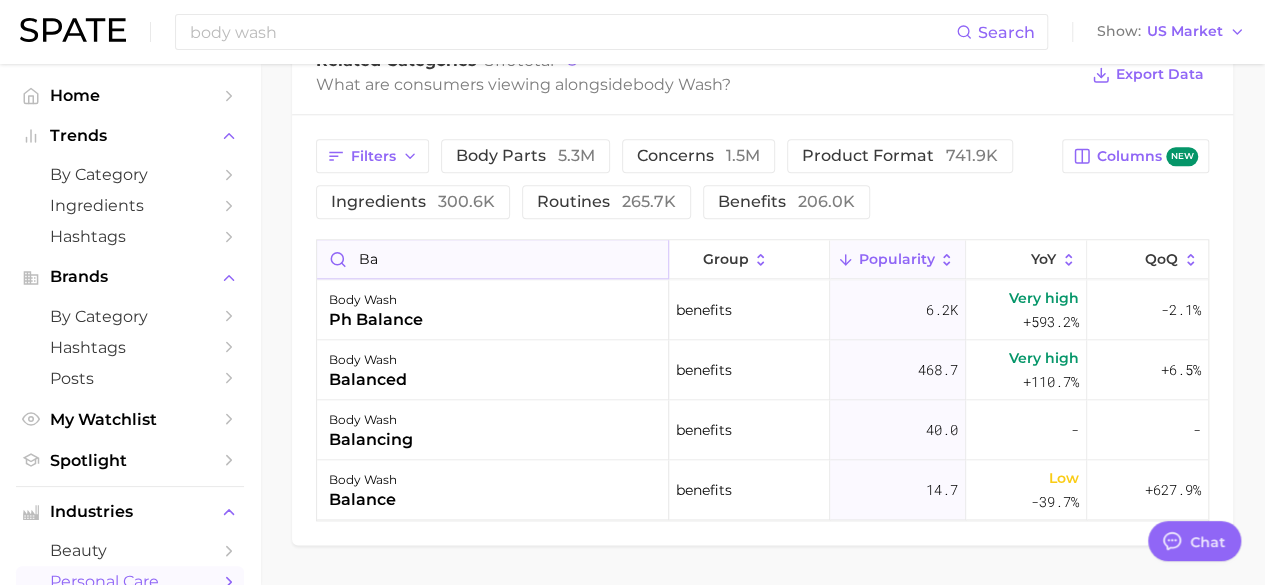 type on "b" 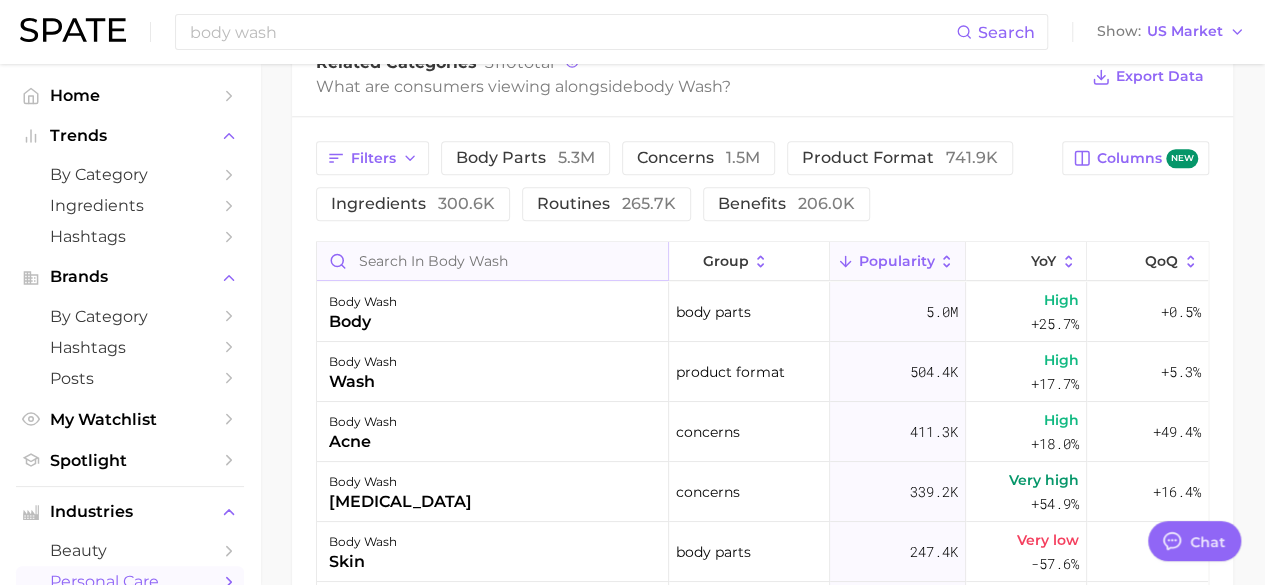 scroll, scrollTop: 1010, scrollLeft: 0, axis: vertical 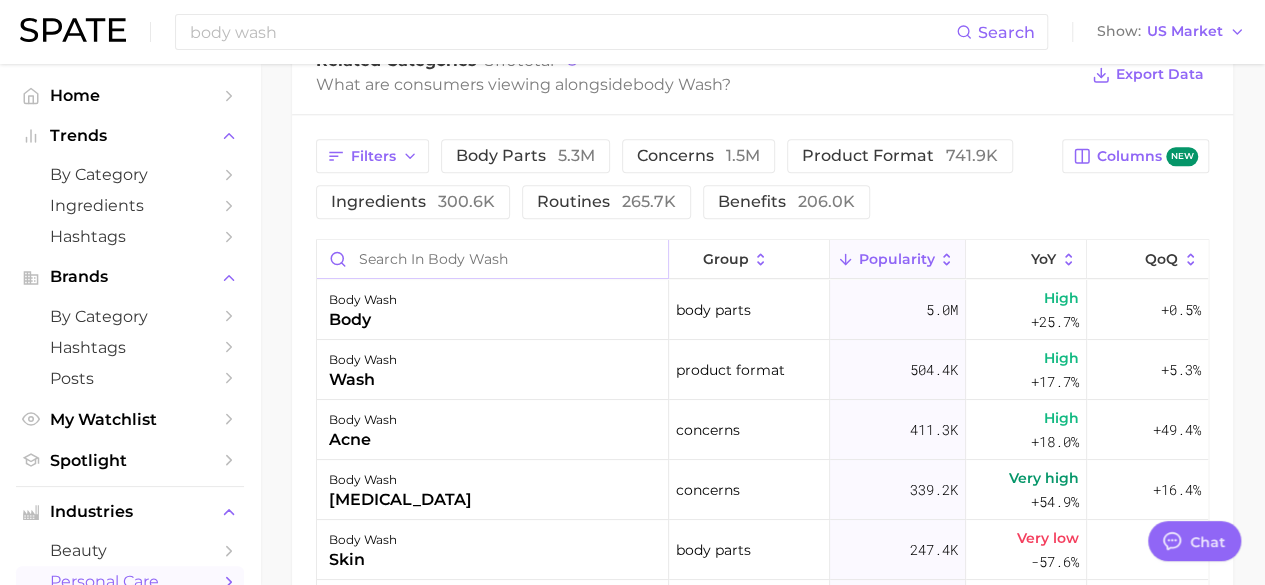 type 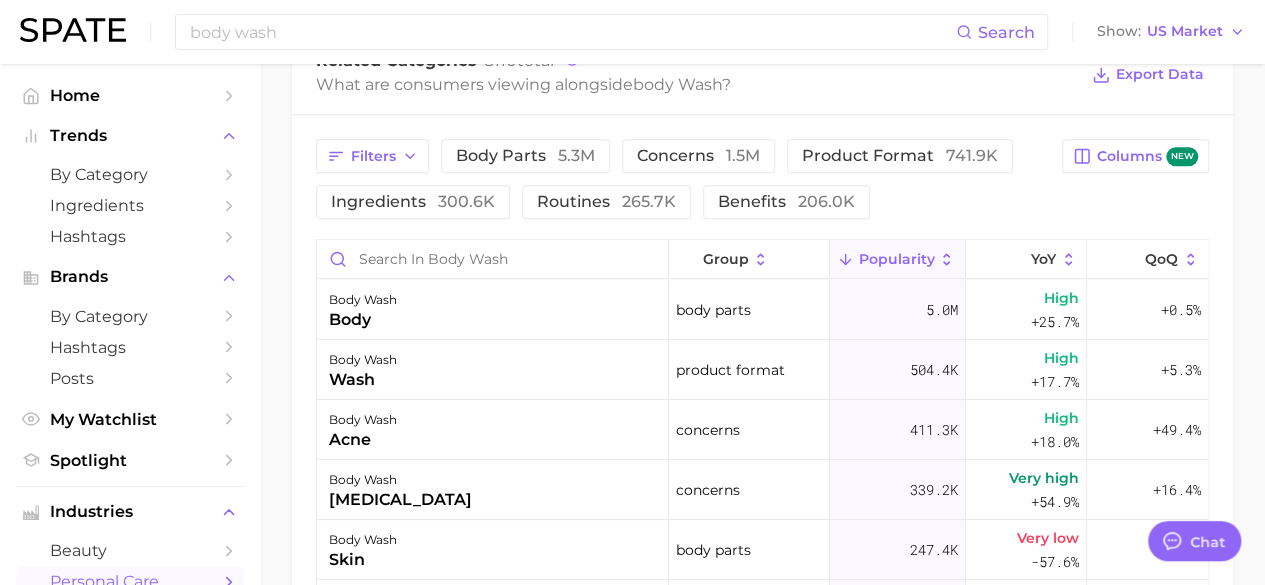 click 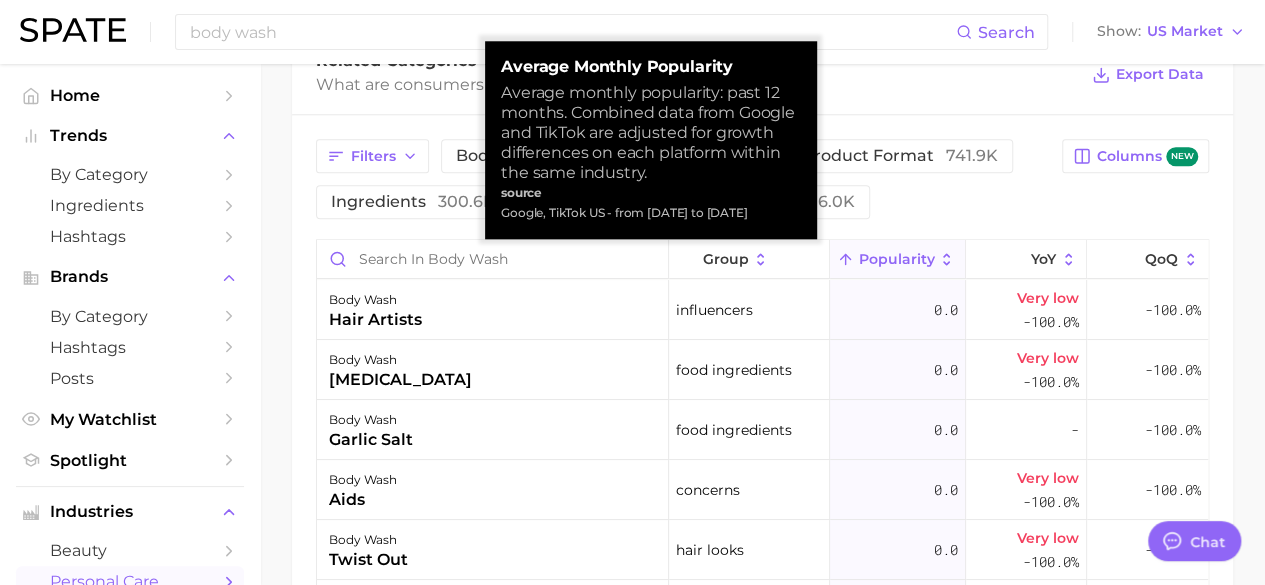 click 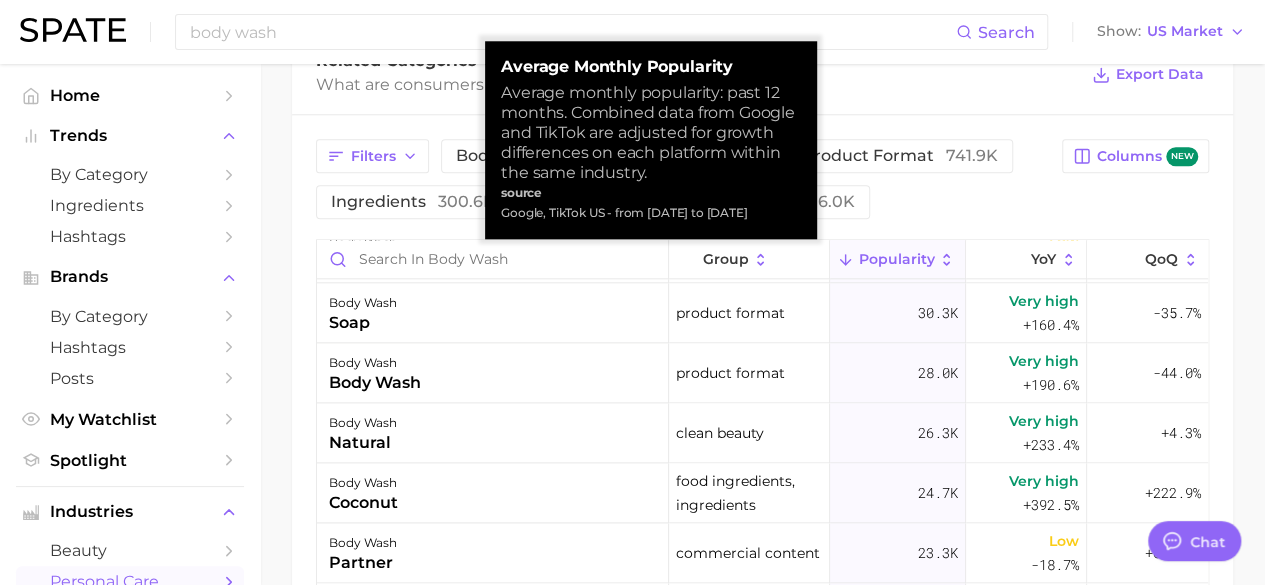 scroll, scrollTop: 1198, scrollLeft: 0, axis: vertical 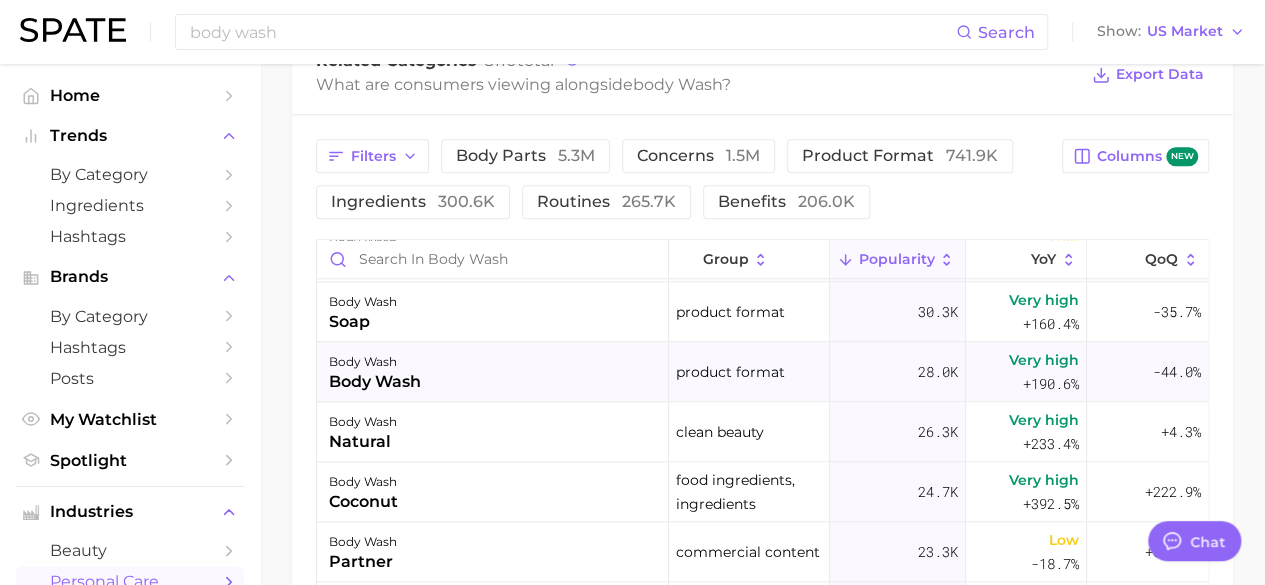 click on "body wash" at bounding box center (375, 382) 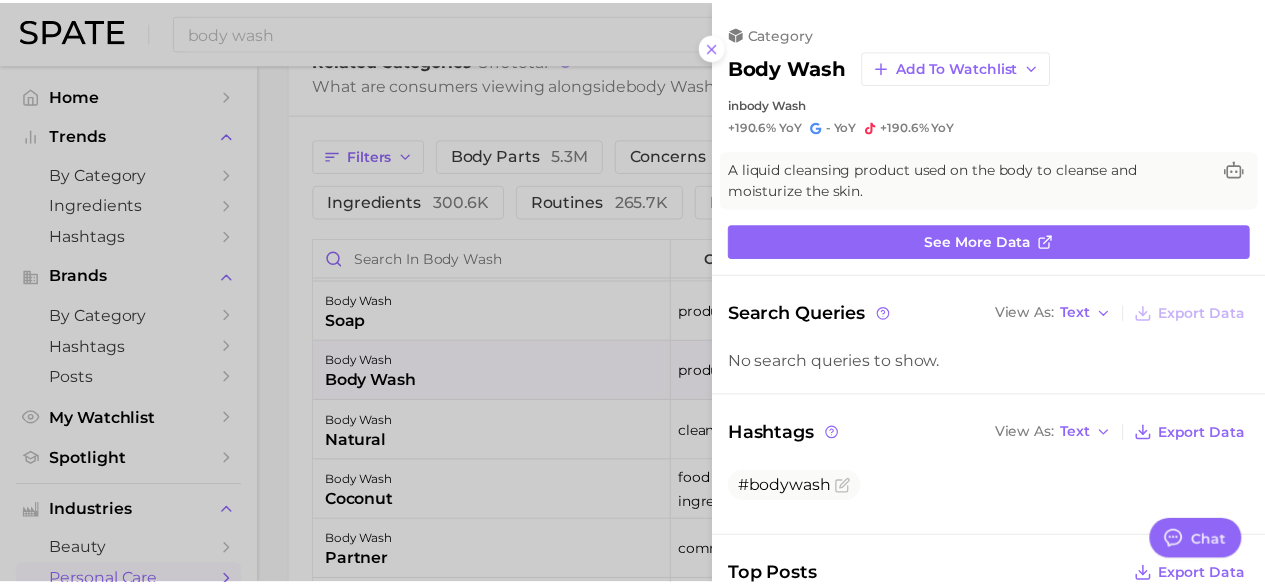 scroll, scrollTop: 0, scrollLeft: 0, axis: both 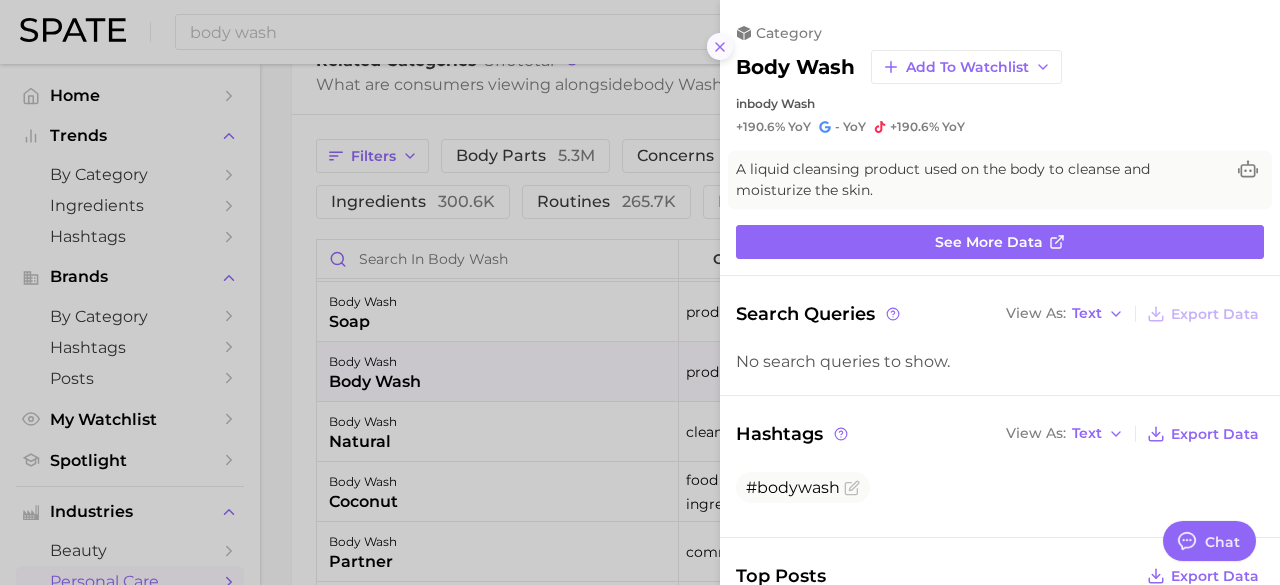 click at bounding box center (720, 46) 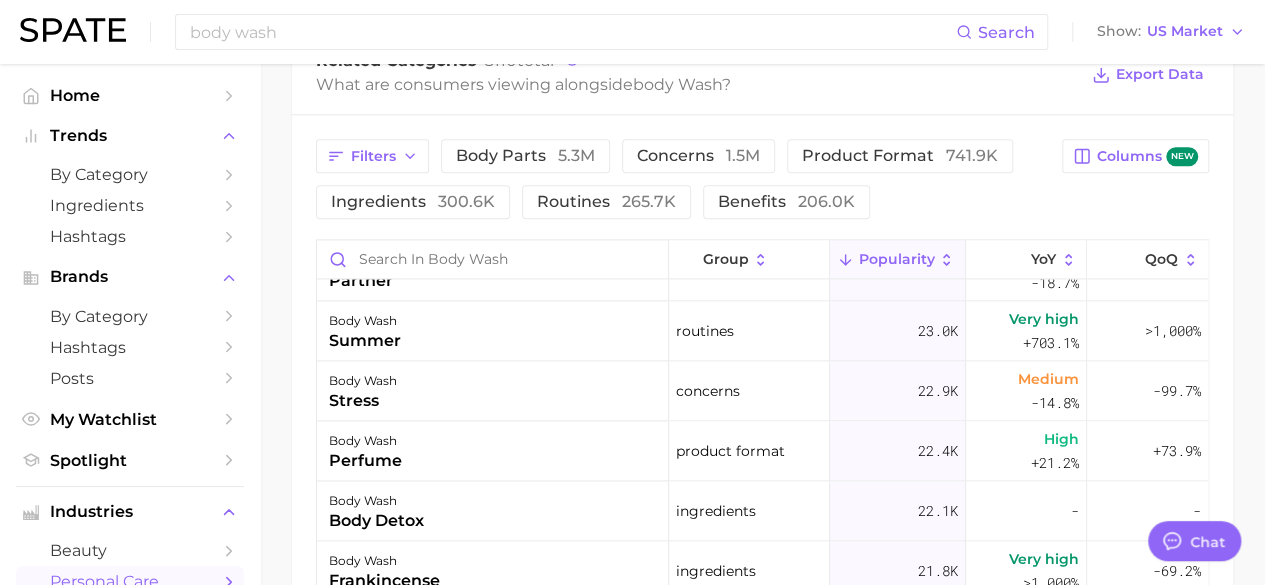 scroll, scrollTop: 1480, scrollLeft: 0, axis: vertical 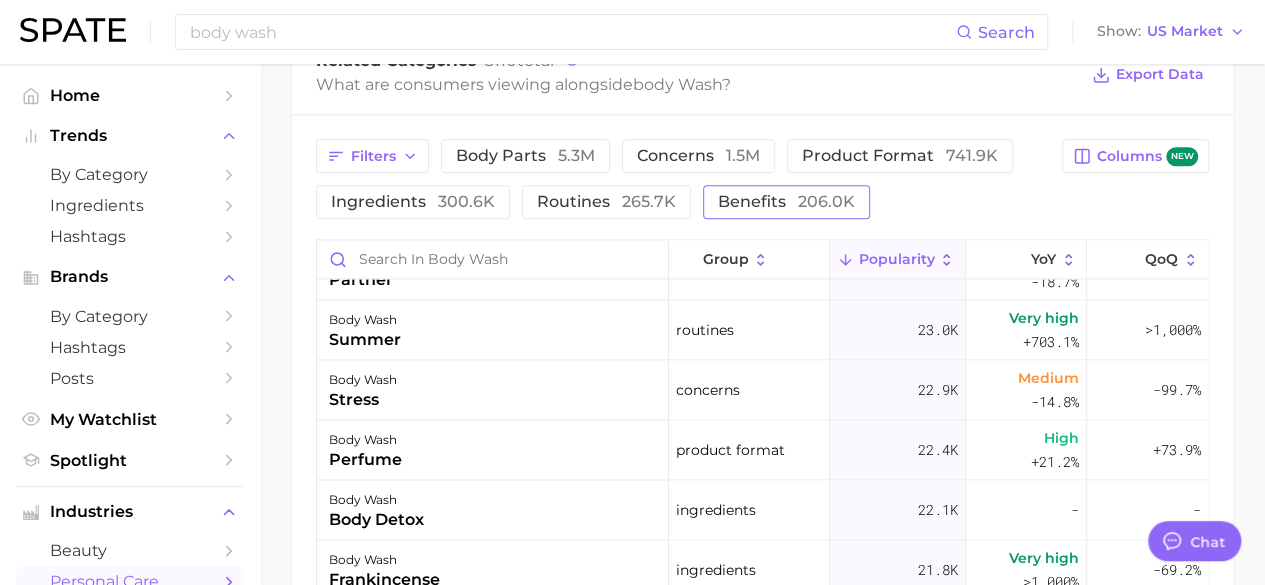 click on "benefits   206.0k" at bounding box center [786, 202] 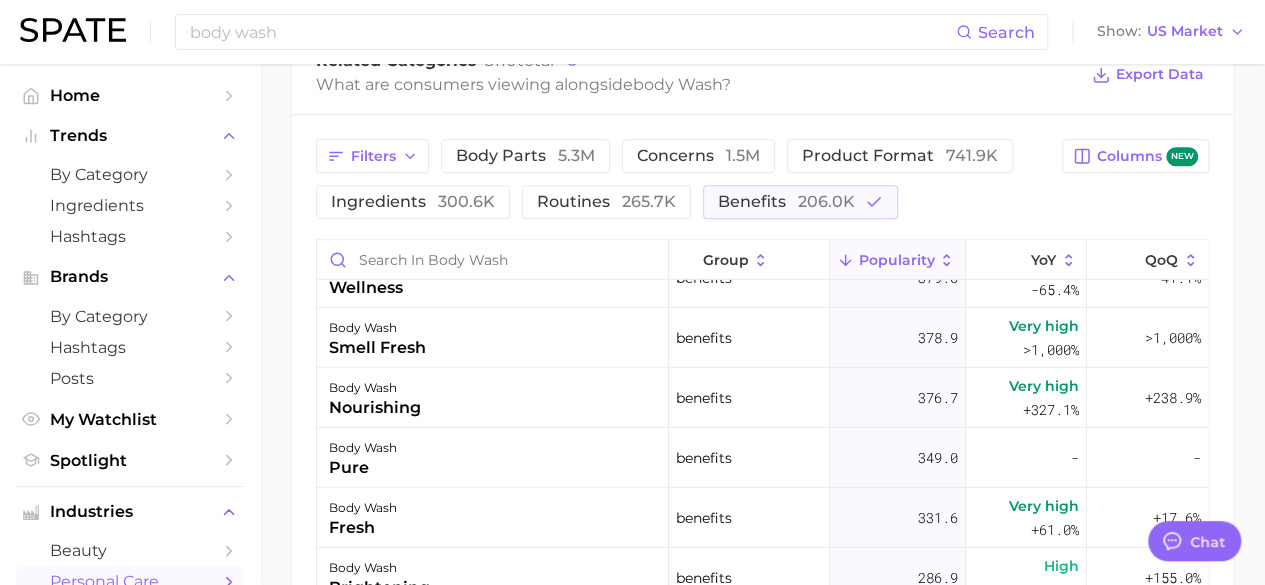 scroll, scrollTop: 2795, scrollLeft: 0, axis: vertical 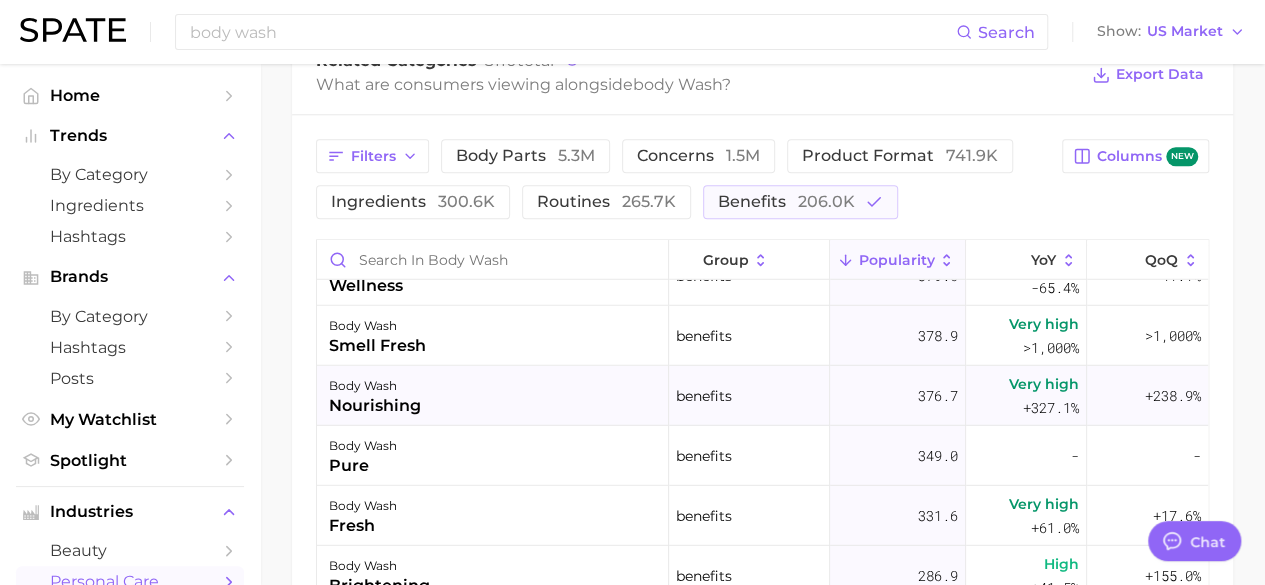 click on "body wash" at bounding box center (375, 385) 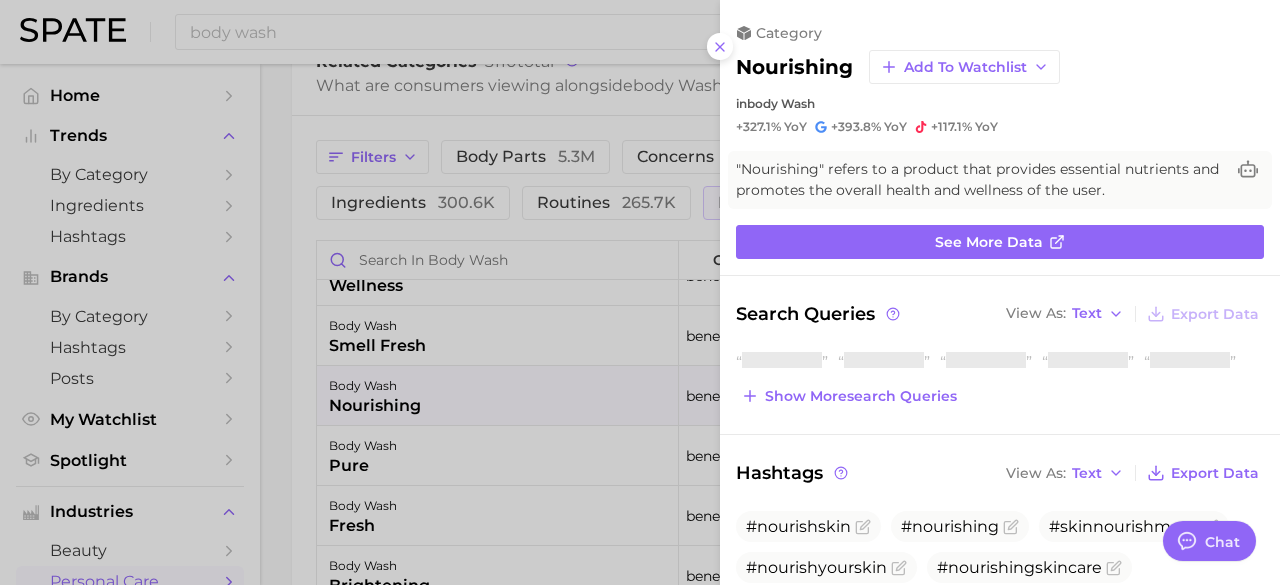 scroll, scrollTop: 0, scrollLeft: 0, axis: both 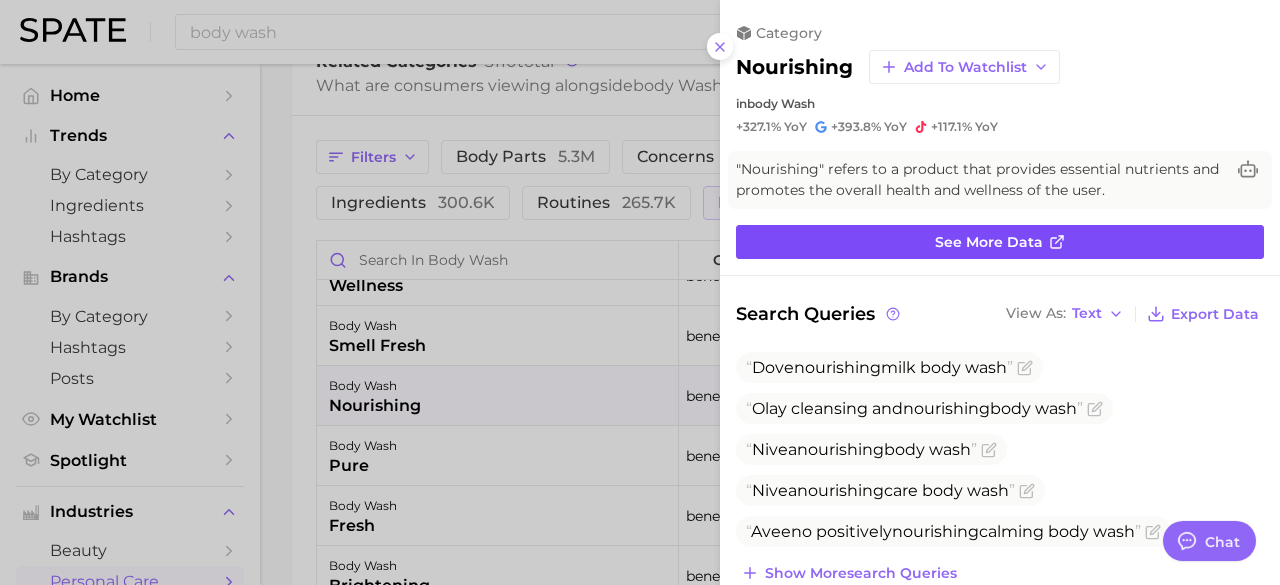 click on "See more data" at bounding box center (989, 242) 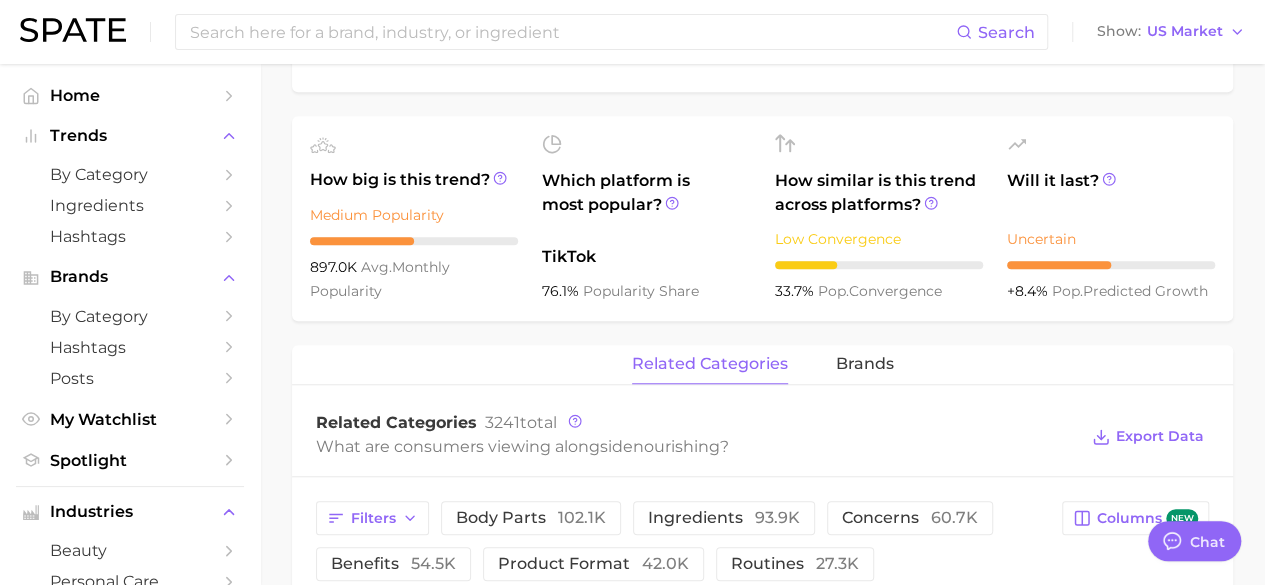 scroll, scrollTop: 0, scrollLeft: 0, axis: both 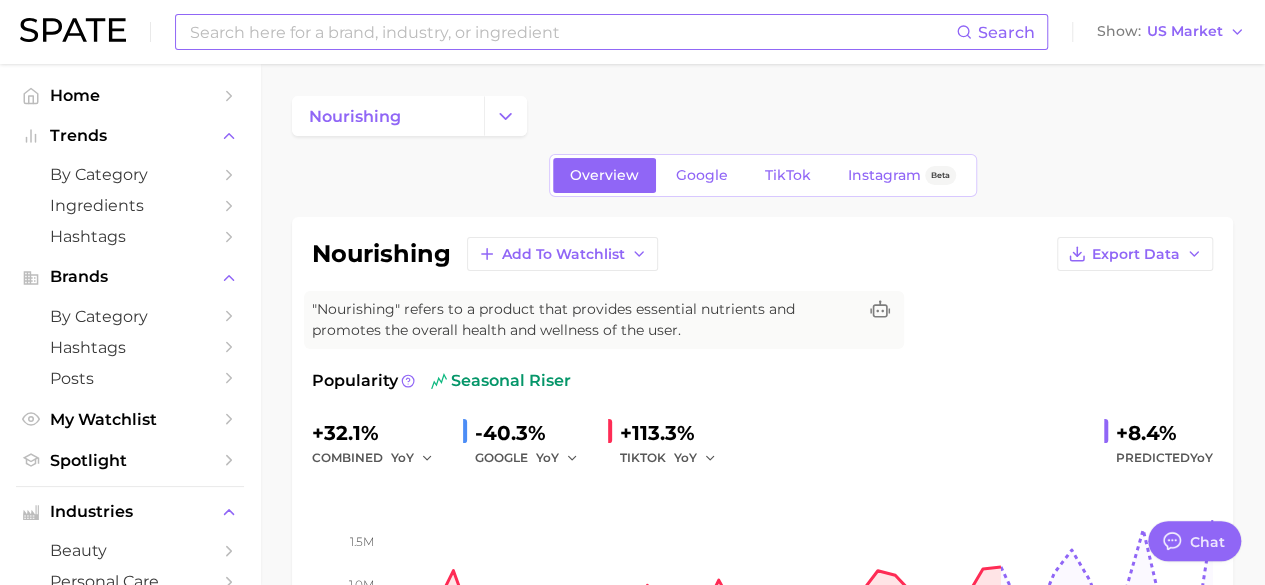 type on "body wash" 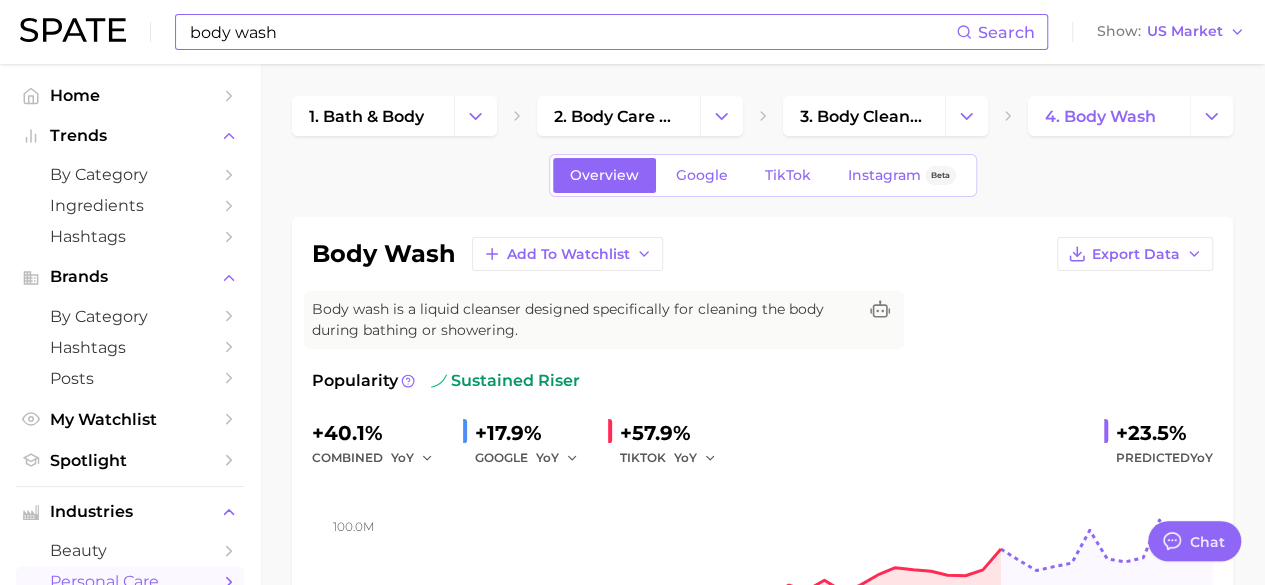 scroll, scrollTop: 1009, scrollLeft: 0, axis: vertical 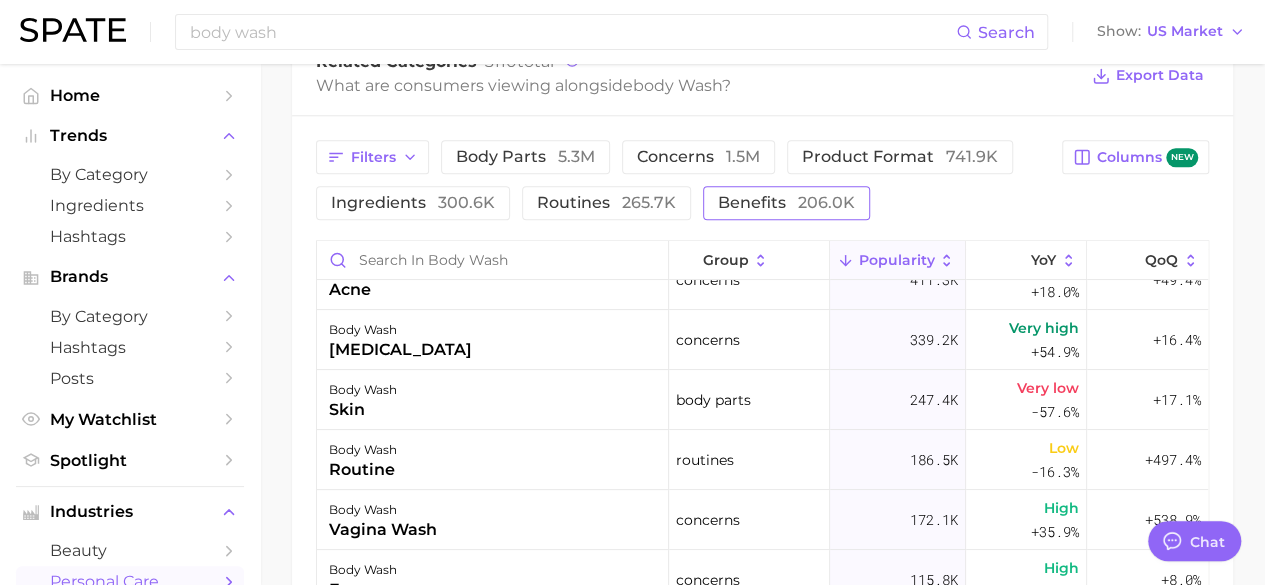 click on "benefits   206.0k" at bounding box center [786, 203] 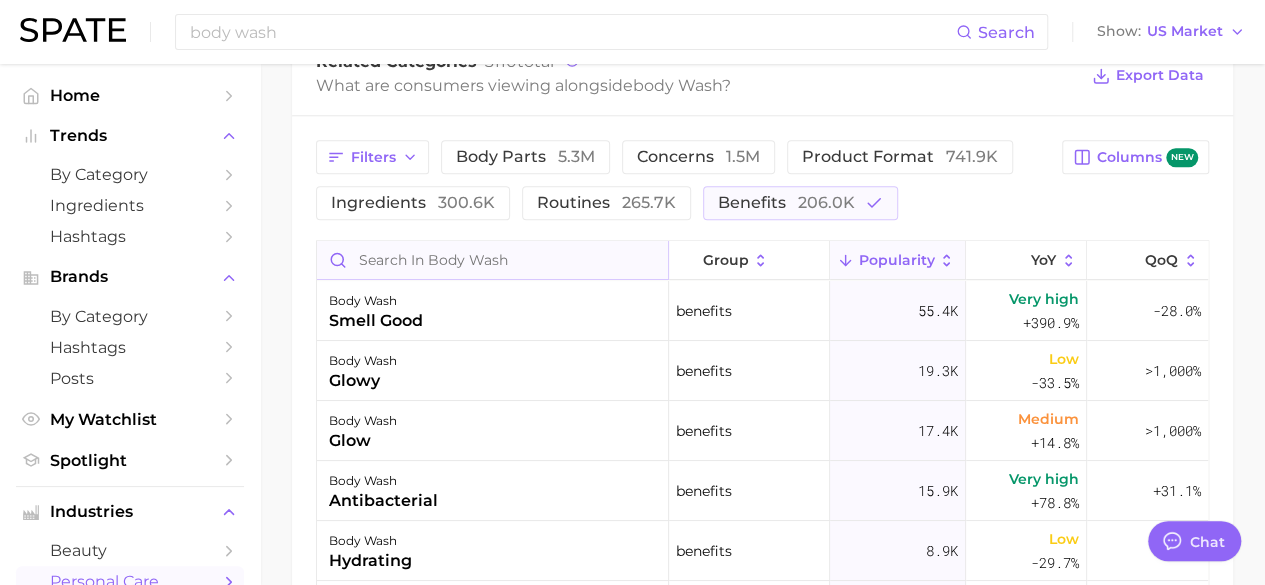scroll, scrollTop: 0, scrollLeft: 0, axis: both 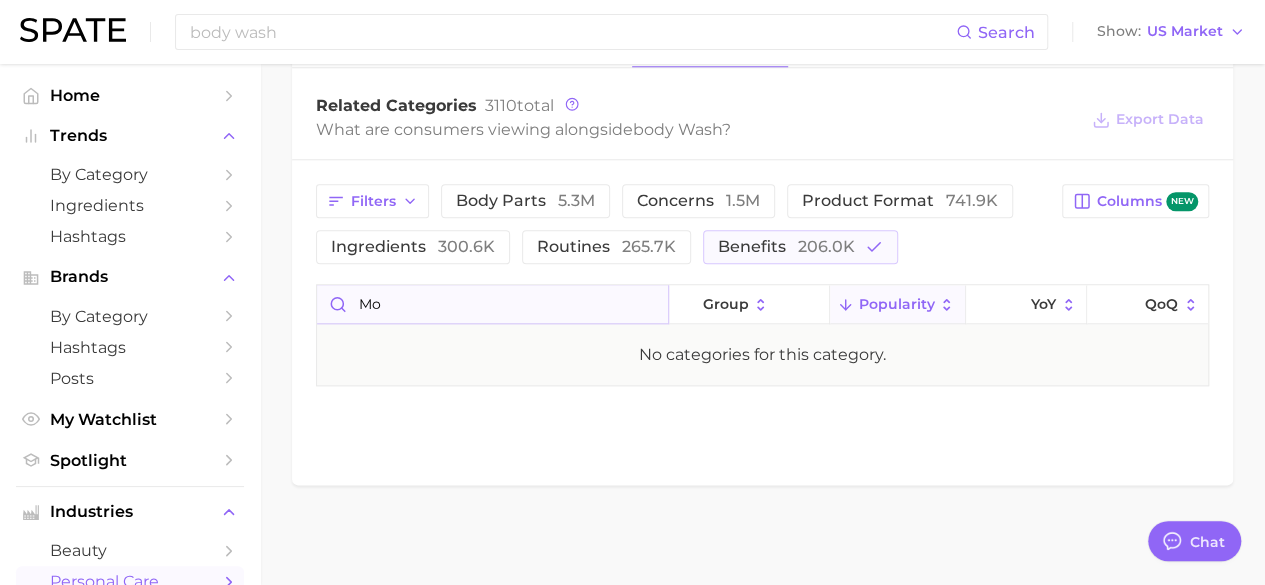type on "m" 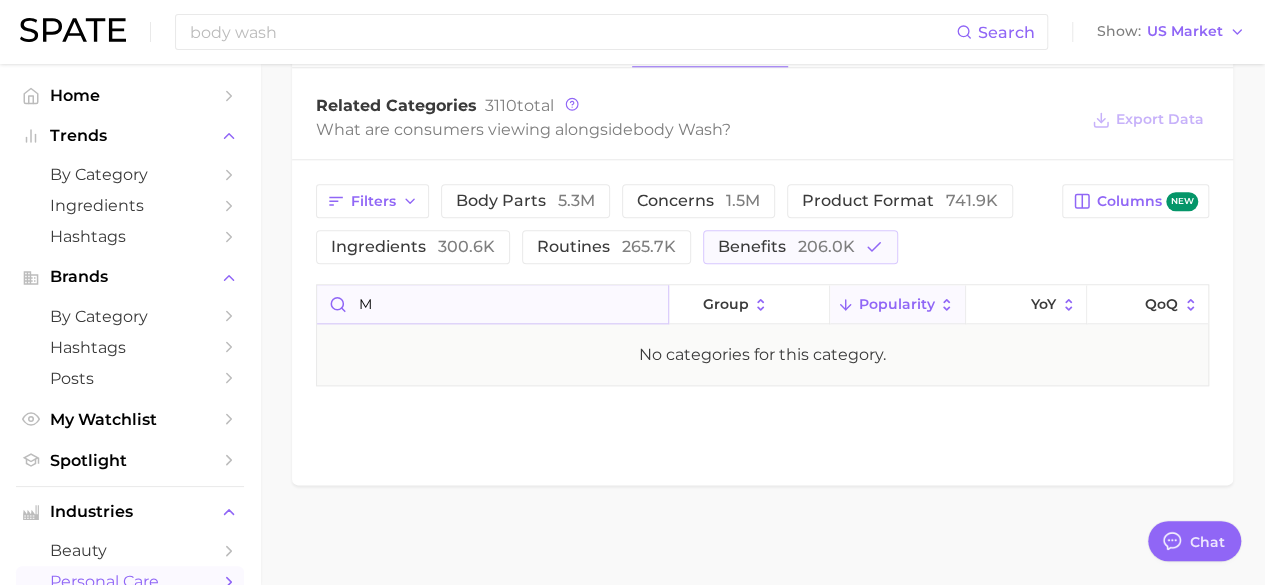 type 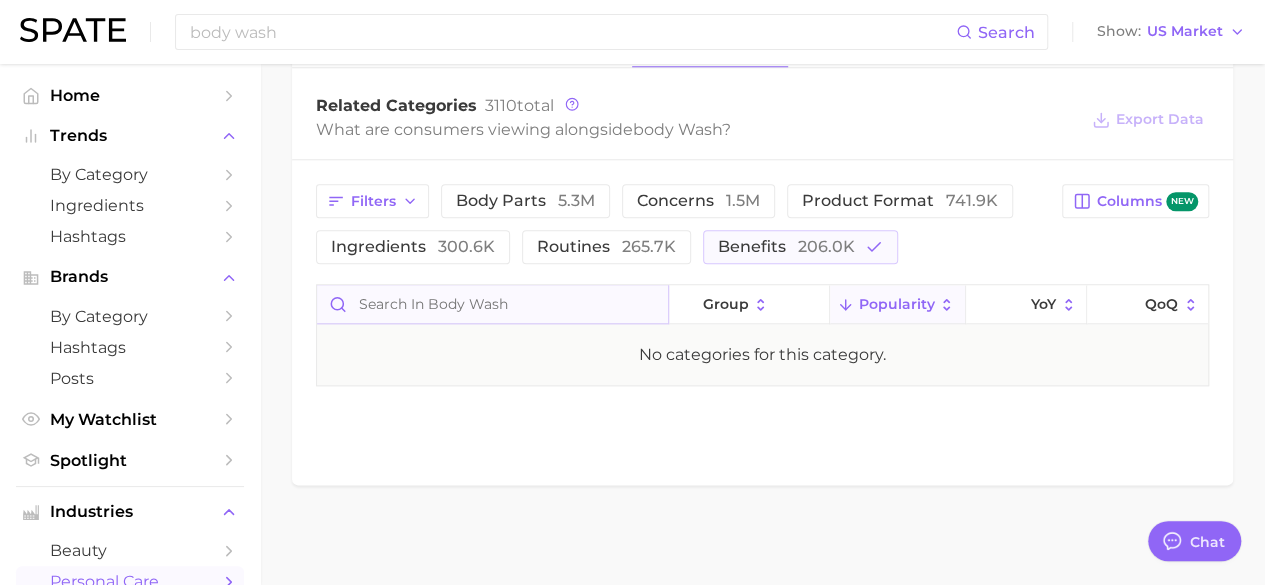 scroll, scrollTop: 1009, scrollLeft: 0, axis: vertical 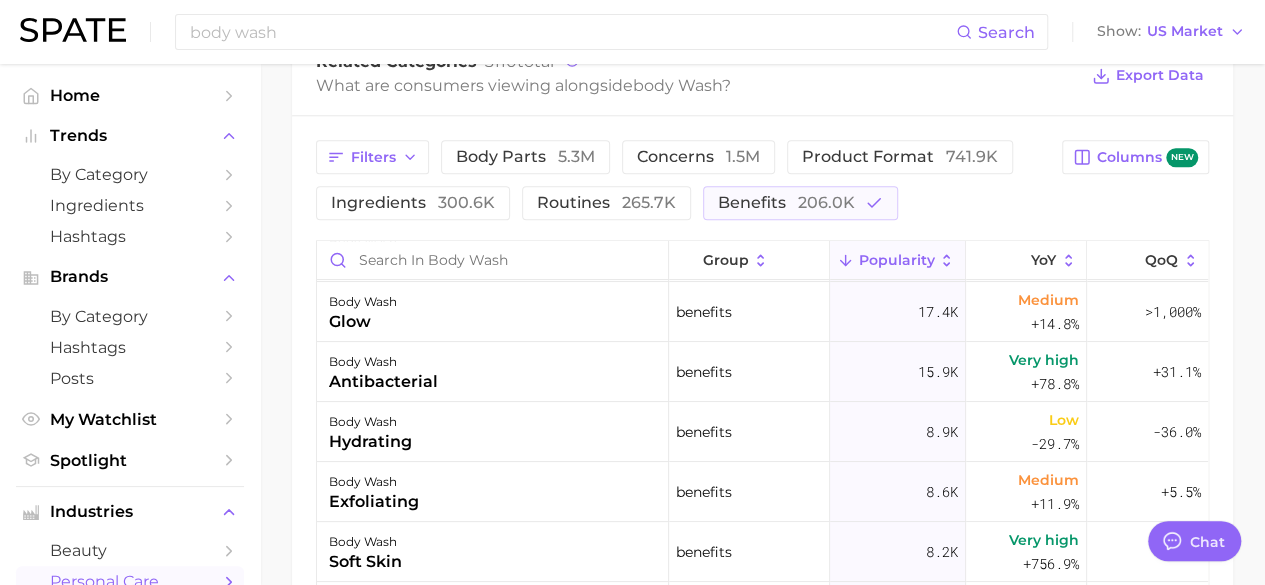 click on "Popularity" at bounding box center [898, 260] 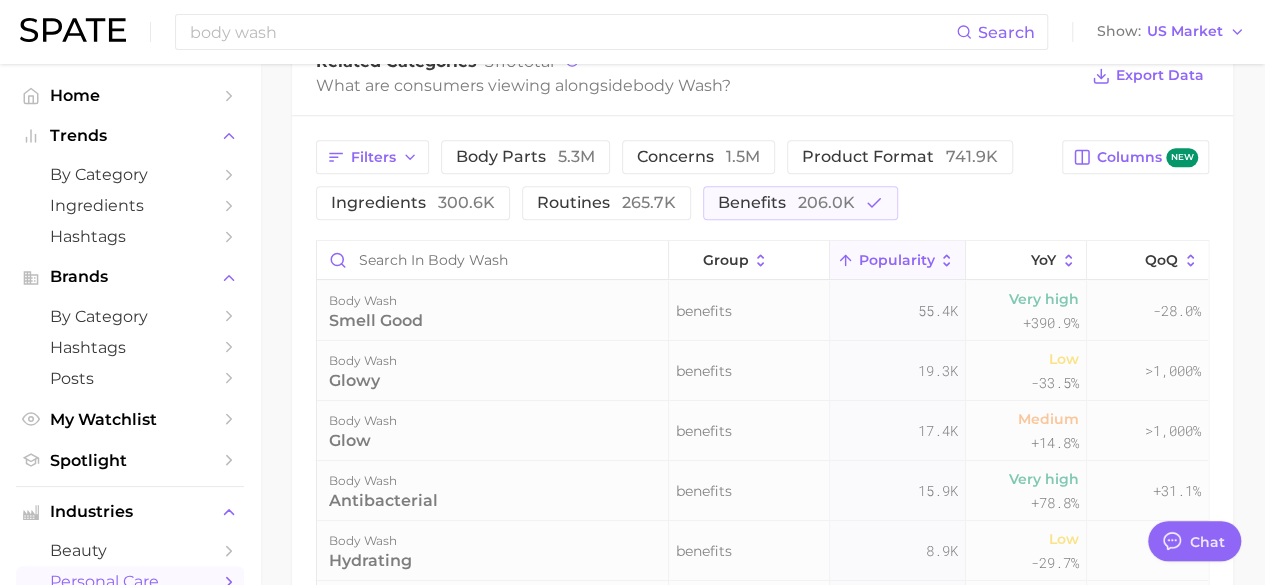 scroll, scrollTop: 0, scrollLeft: 0, axis: both 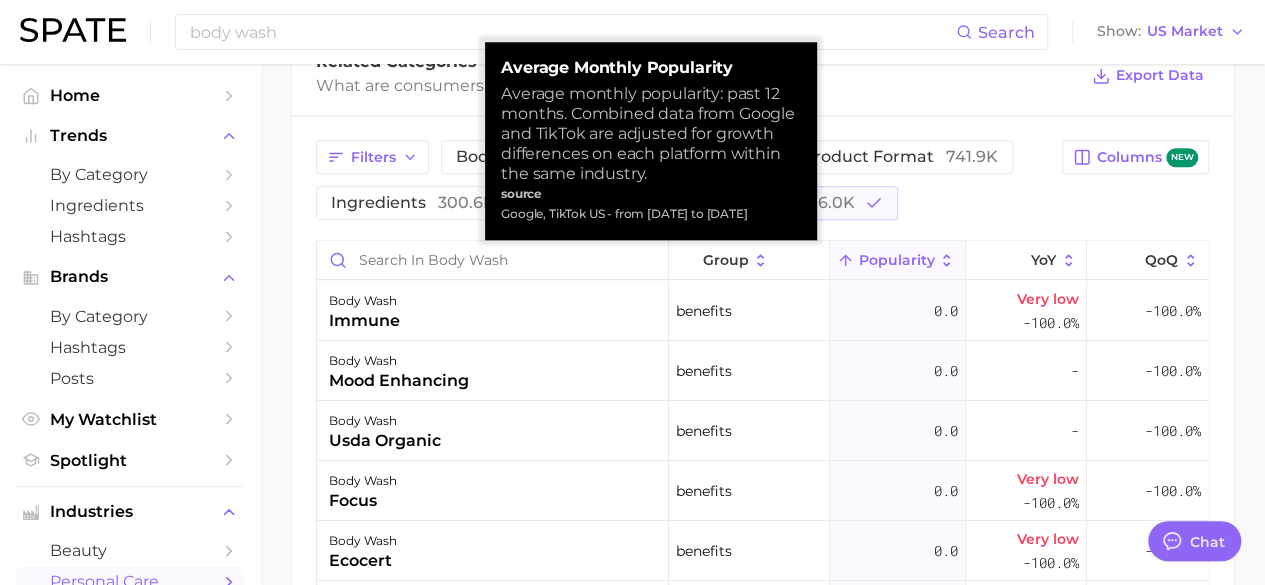 click 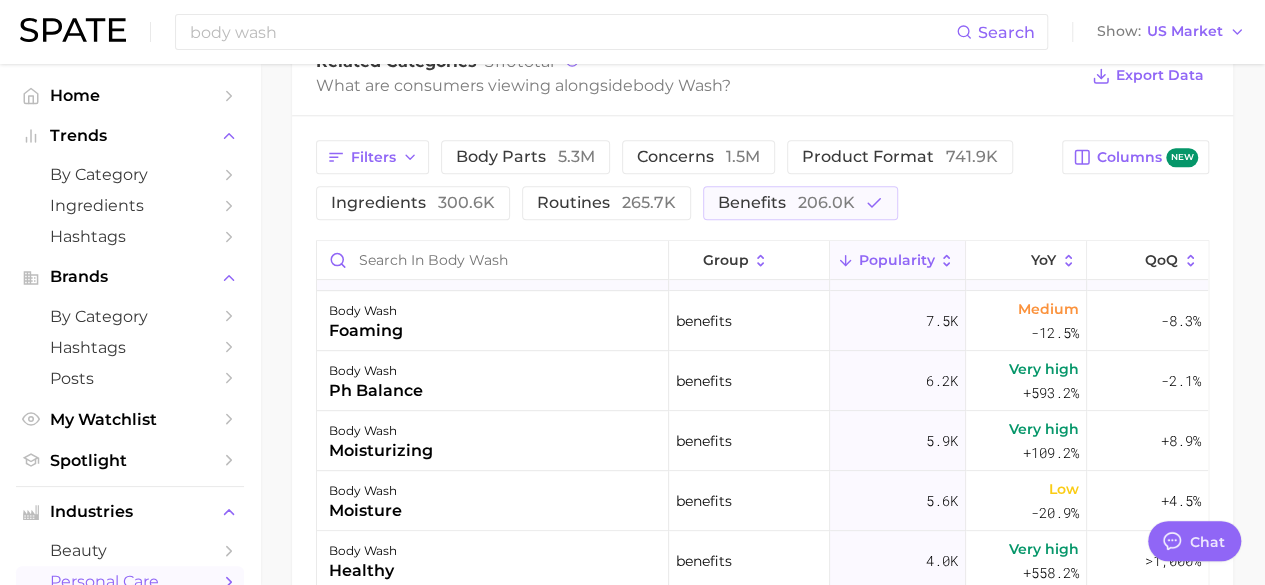 scroll, scrollTop: 411, scrollLeft: 0, axis: vertical 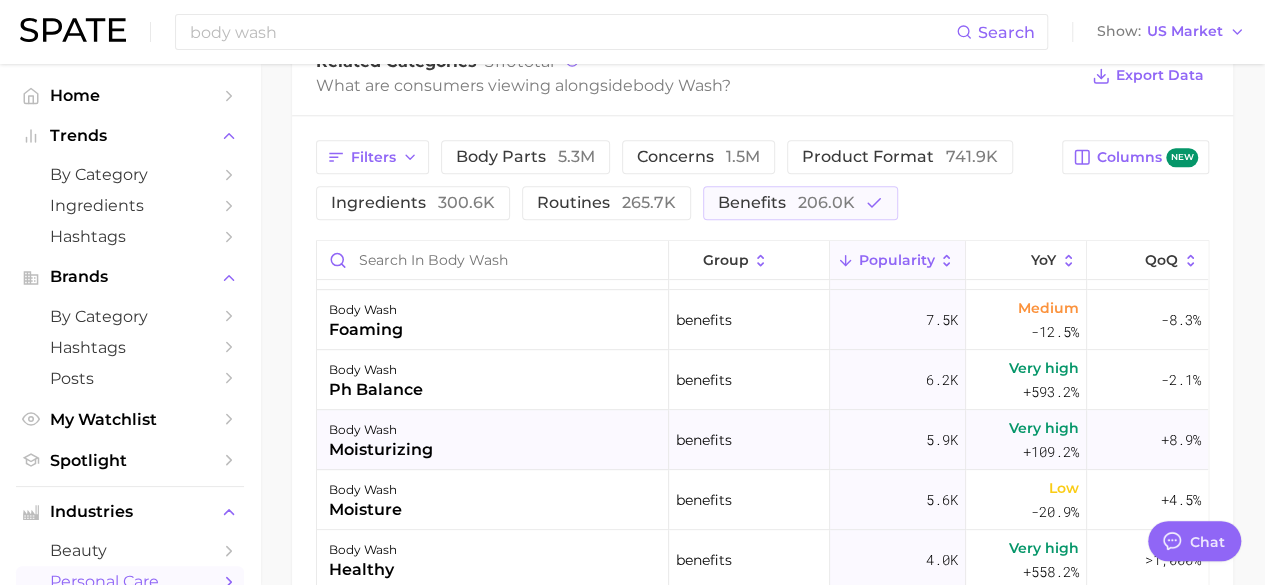 click on "moisturizing" at bounding box center (381, 450) 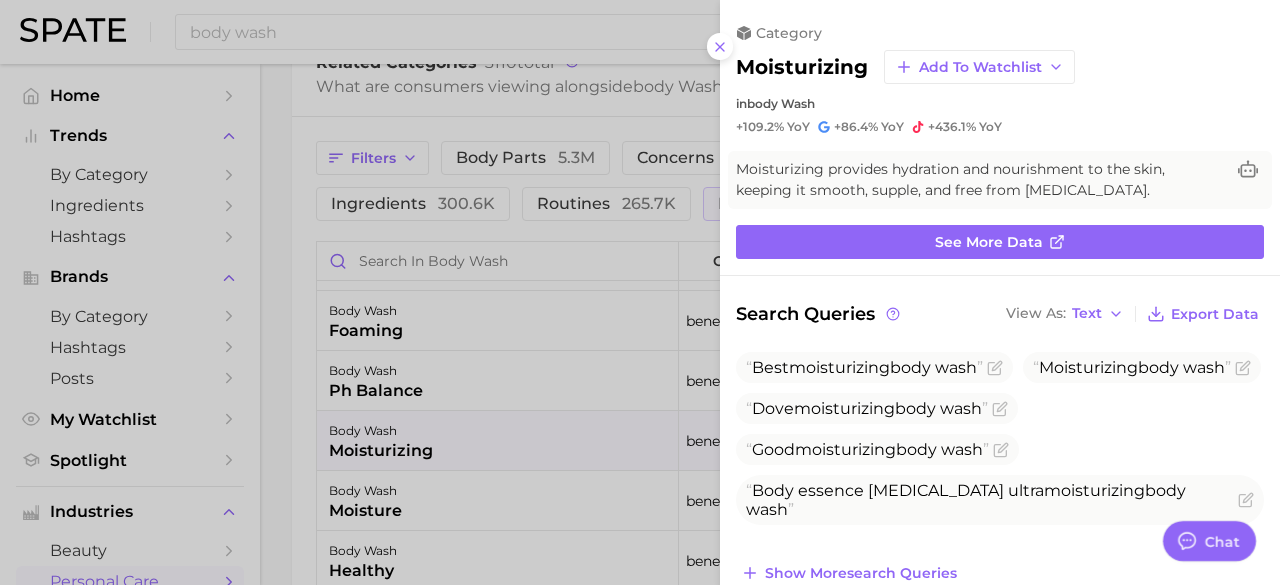 scroll, scrollTop: 0, scrollLeft: 0, axis: both 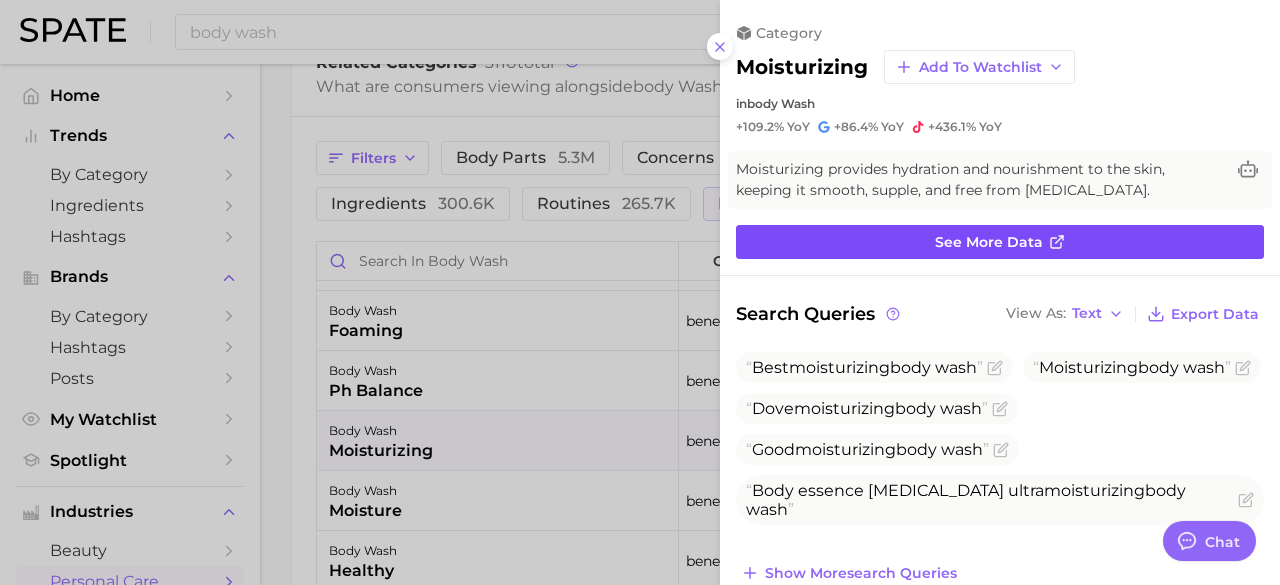 click on "See more data" at bounding box center (1000, 242) 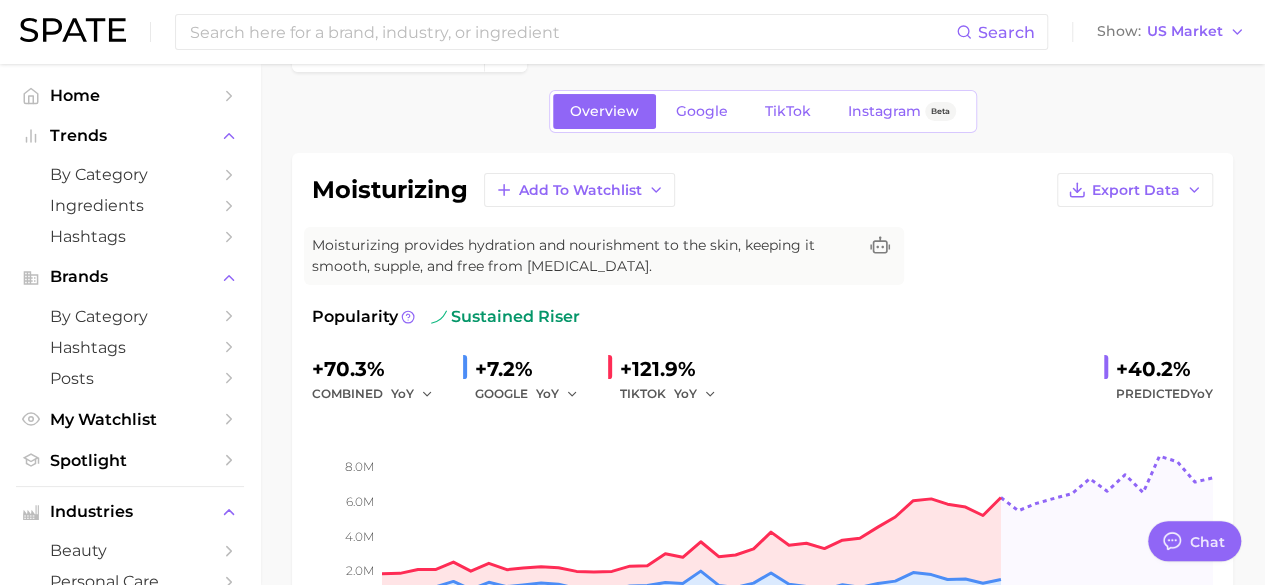 scroll, scrollTop: 65, scrollLeft: 0, axis: vertical 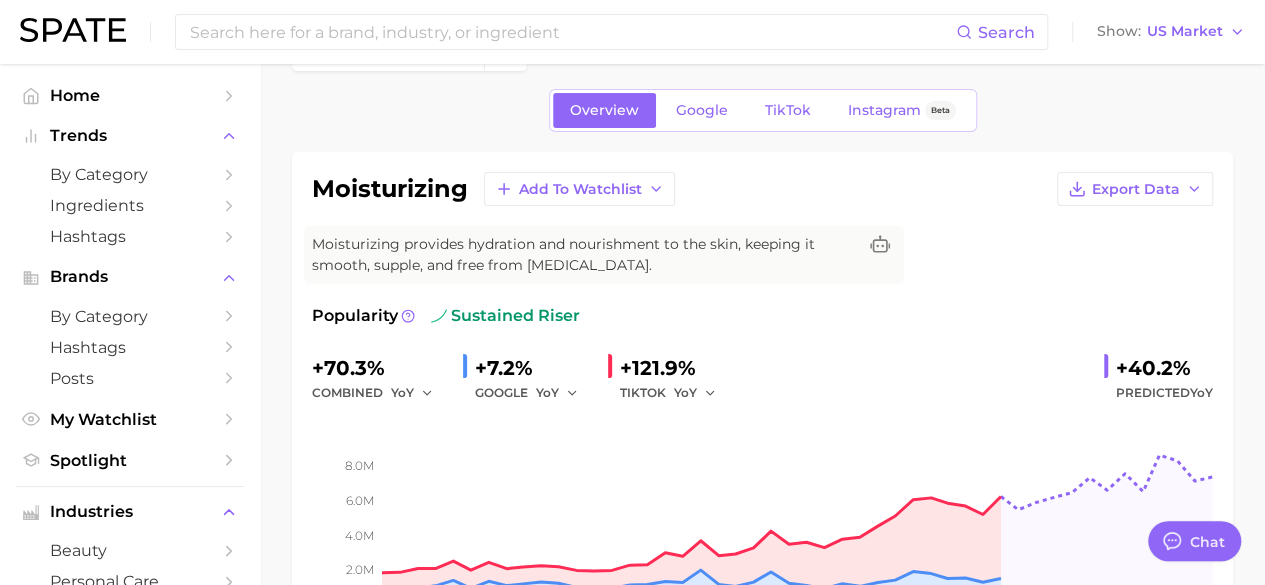 type on "body wash" 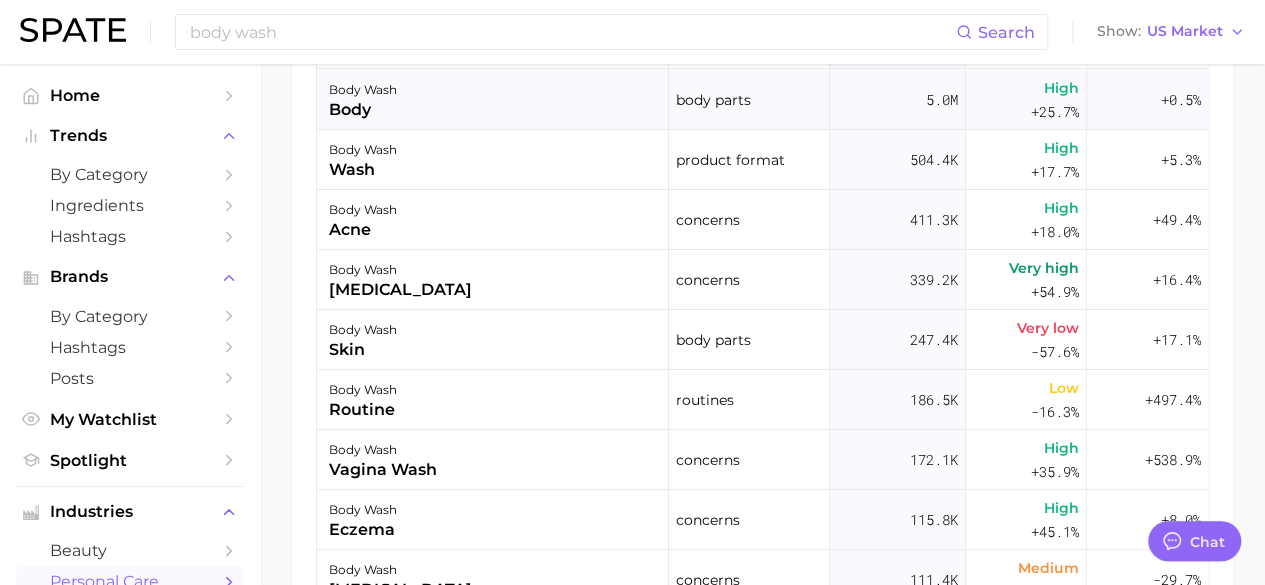 scroll, scrollTop: 904, scrollLeft: 0, axis: vertical 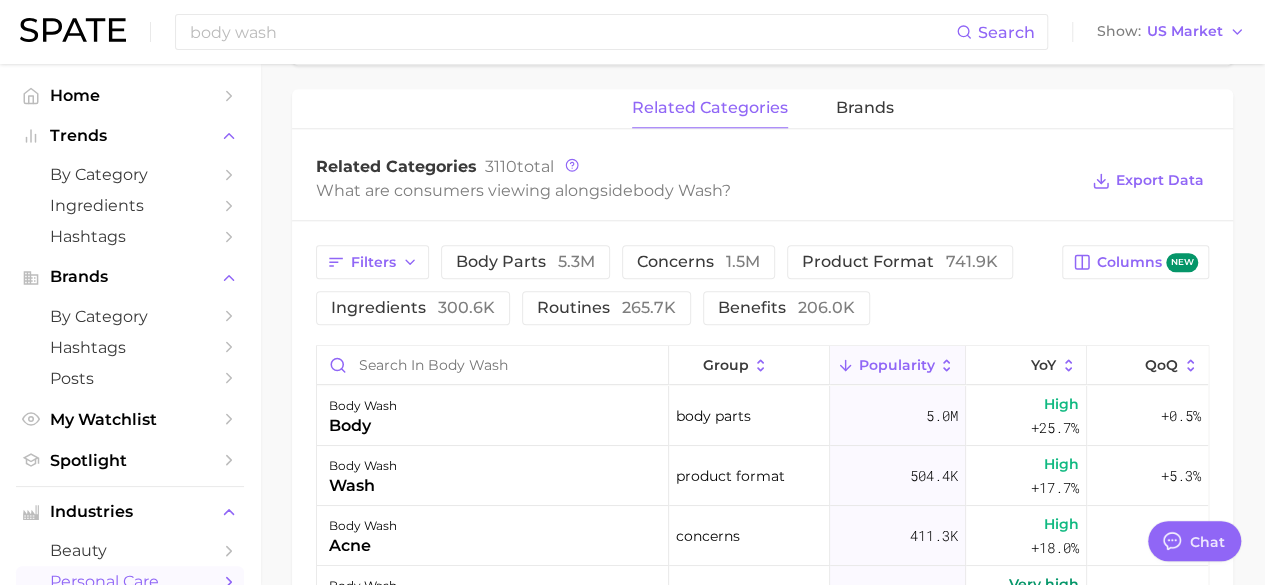 click on "Filters body parts   5.3m concerns   1.5m product format   741.9k ingredients   300.6k routines   265.7k benefits   206.0k Columns new group Popularity YoY QoQ body wash body body parts 5.0m High +25.7% +0.5% body wash wash product format 504.4k High +17.7% +5.3% body wash acne concerns 411.3k High +18.0% +49.4% body wash [MEDICAL_DATA] concerns 339.2k Very high +54.9% +16.4% body wash skin body parts 247.4k Very low -57.6% +17.1% body wash routine routines 186.5k Low -16.3% +497.4% body wash vagina wash concerns 172.1k High +35.9% +538.9% body wash [MEDICAL_DATA] concerns 115.8k High +45.1% +8.0% body wash [MEDICAL_DATA] concerns 111.4k Medium +4.4% -29.7% body wash skincare routine beauty trends 61.8k Very high +524.3% >1,000% body wash ad commercial content 61.4k Very high +77.0% +101.0% body wash deodorant product format 60.7k Very high +847.3% -95.2% body wash vaginal infection concerns 59.0k Very high >1,000% -16.2% body wash smell good benefits 55.4k Very high +390.9% -28.0% body wash vanilla ingredients 51.0k -5.1%" at bounding box center [762, 587] 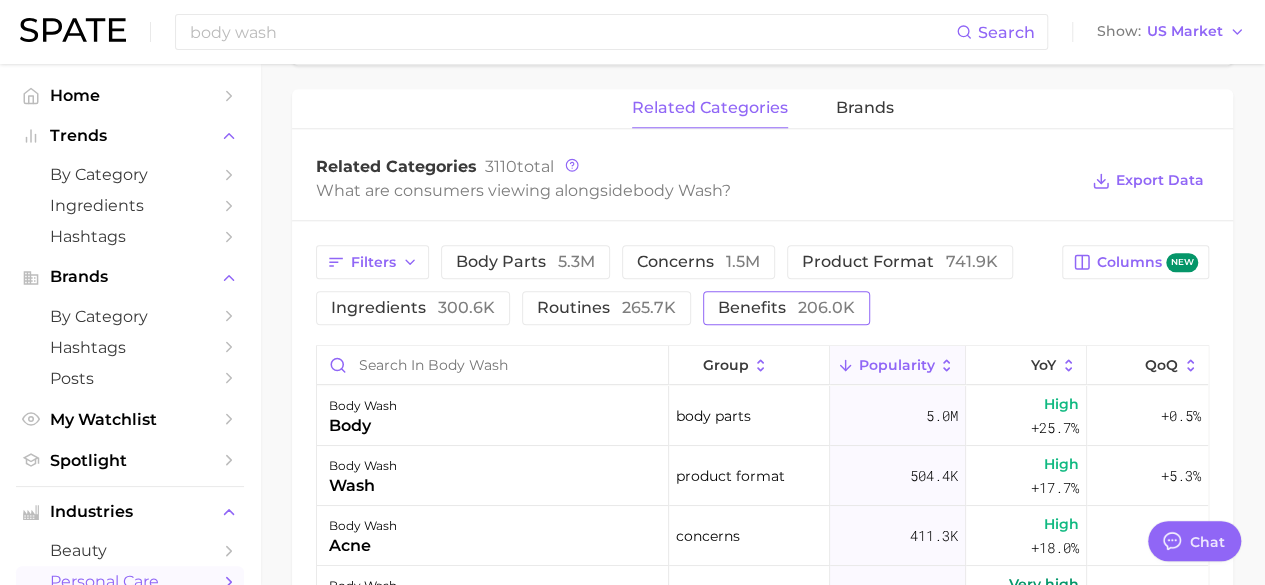 click on "benefits   206.0k" at bounding box center (786, 308) 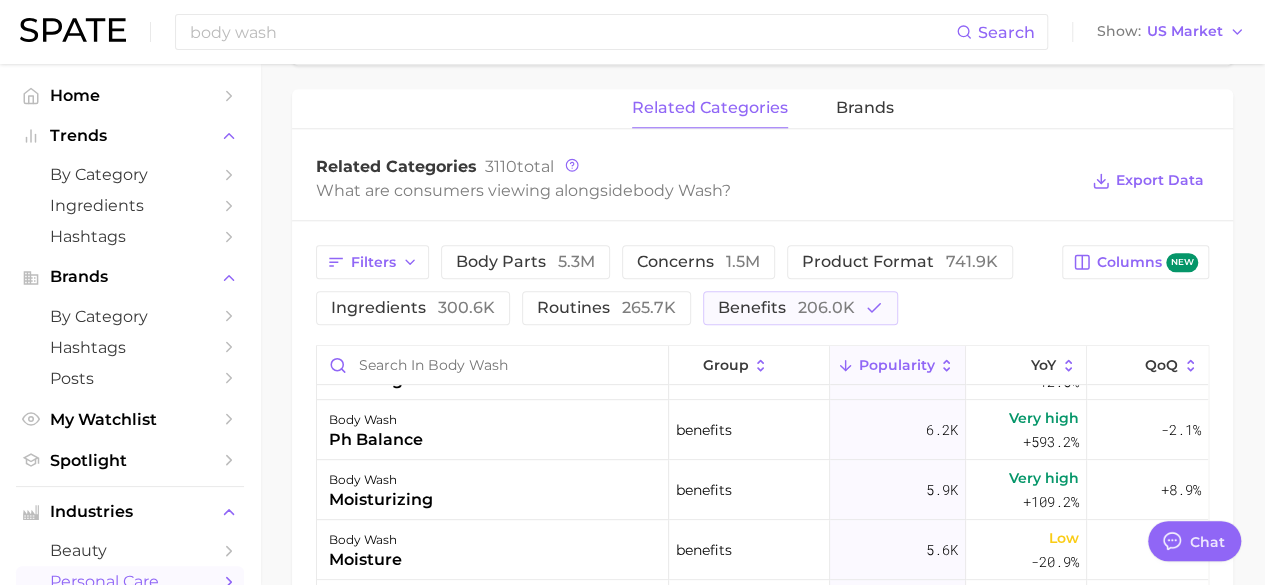 scroll, scrollTop: 470, scrollLeft: 0, axis: vertical 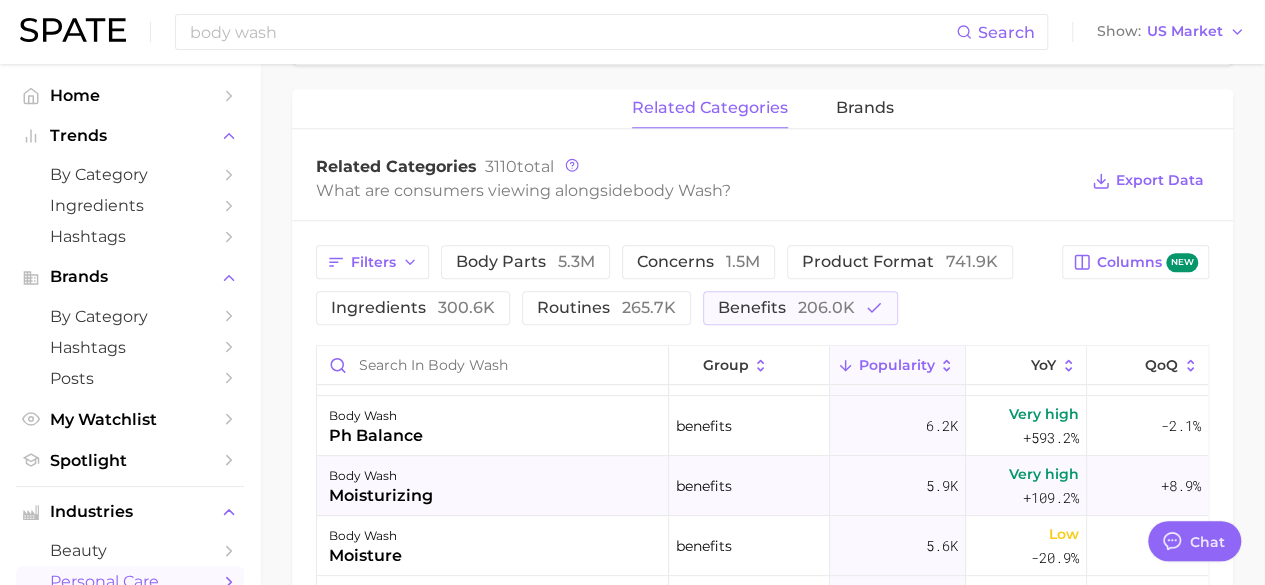 click on "body wash" at bounding box center [381, 476] 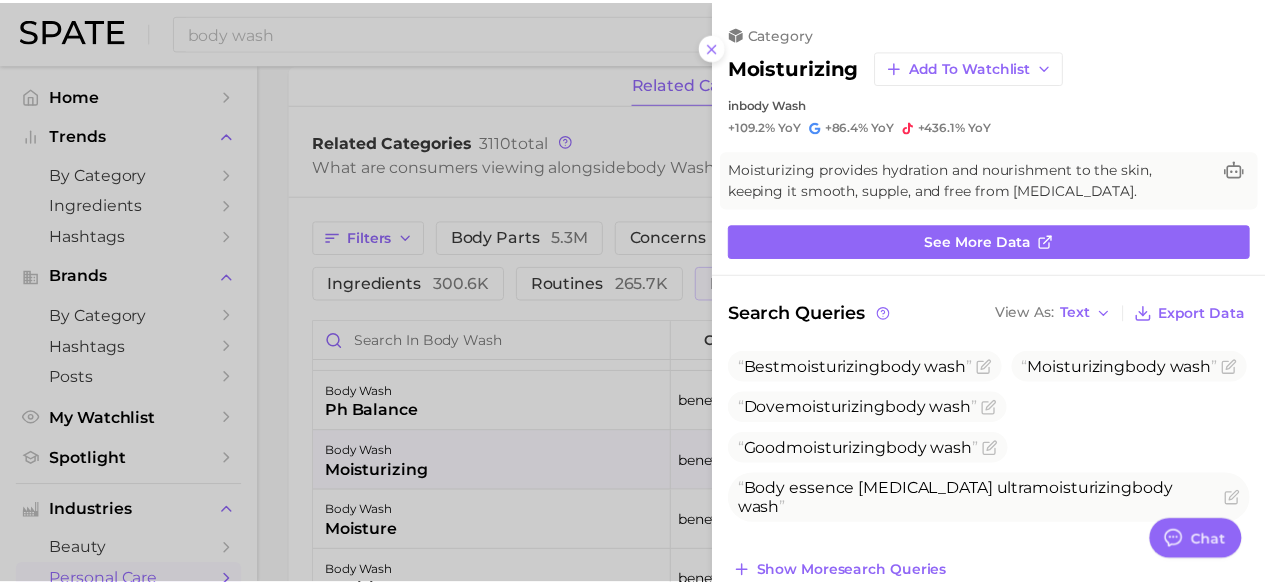 scroll, scrollTop: 0, scrollLeft: 0, axis: both 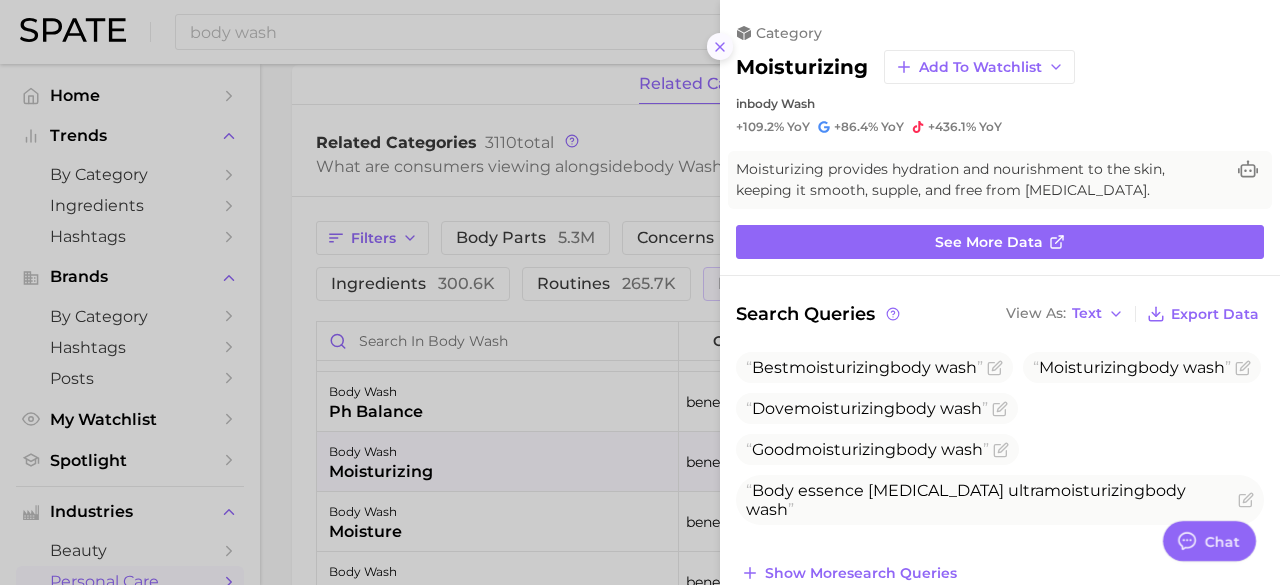 click 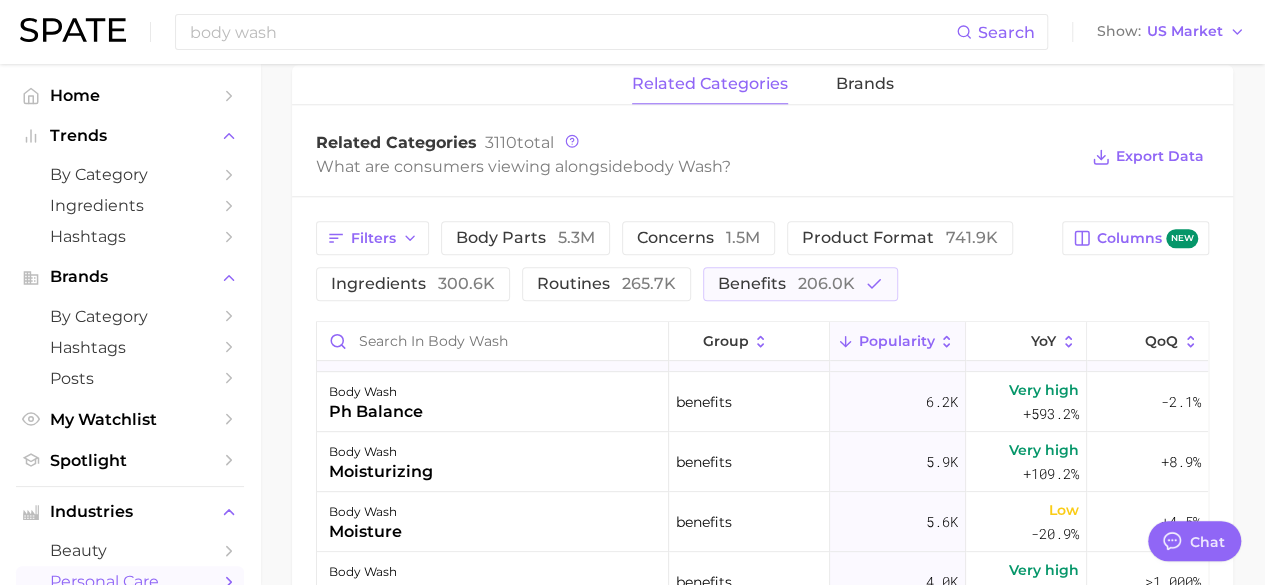 scroll, scrollTop: 0, scrollLeft: 0, axis: both 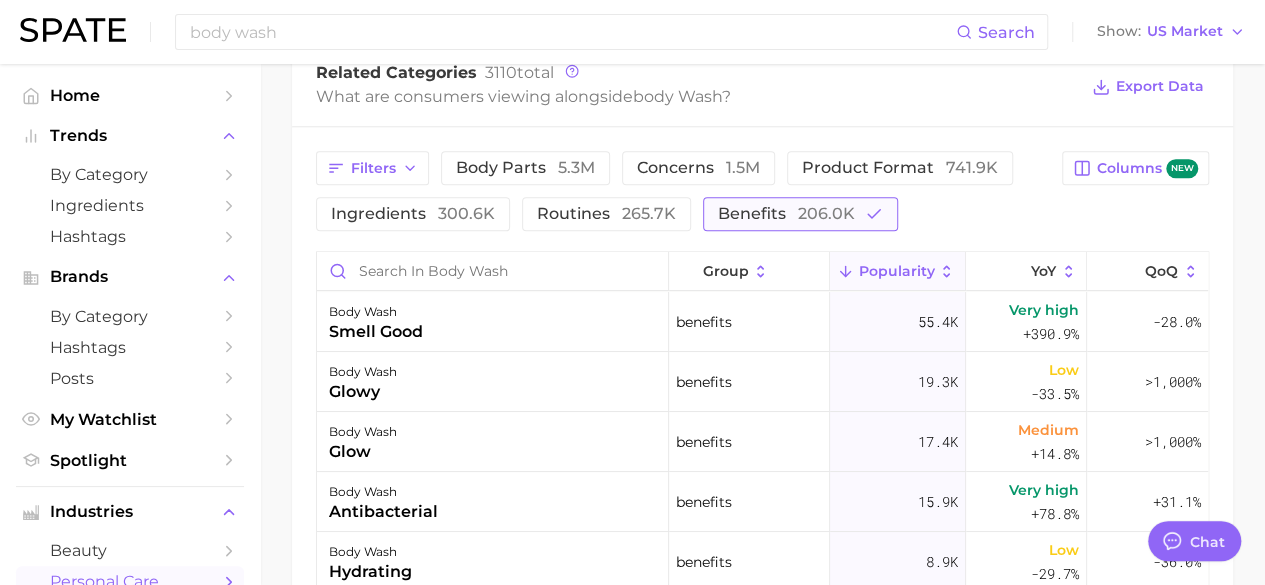 click on "206.0k" at bounding box center [826, 213] 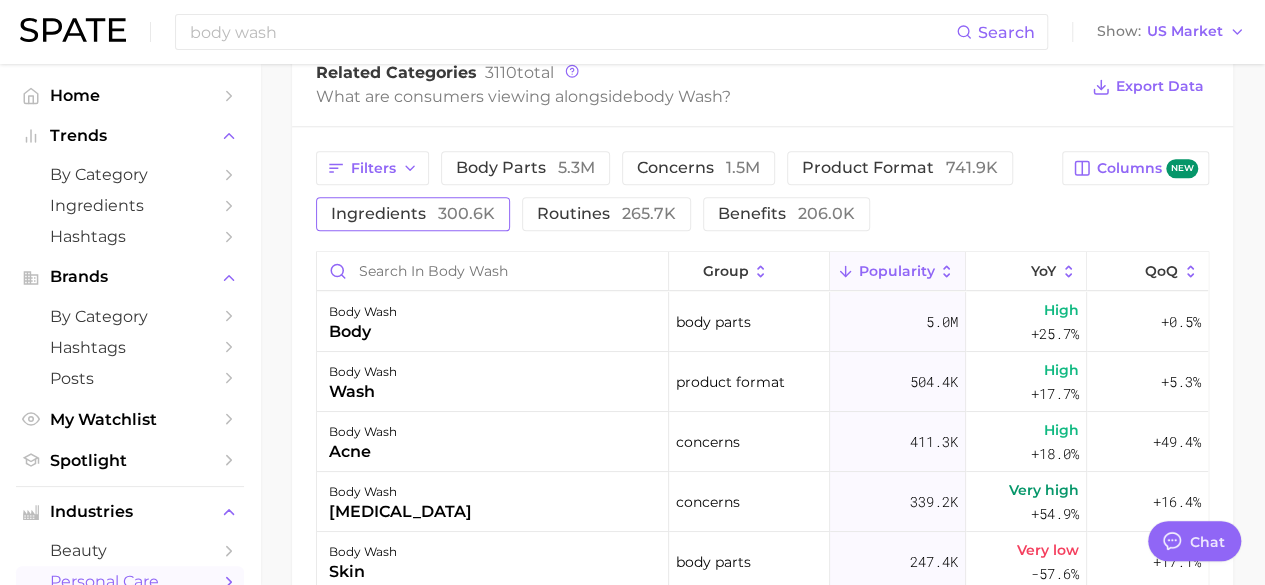 click on "ingredients   300.6k" at bounding box center (413, 214) 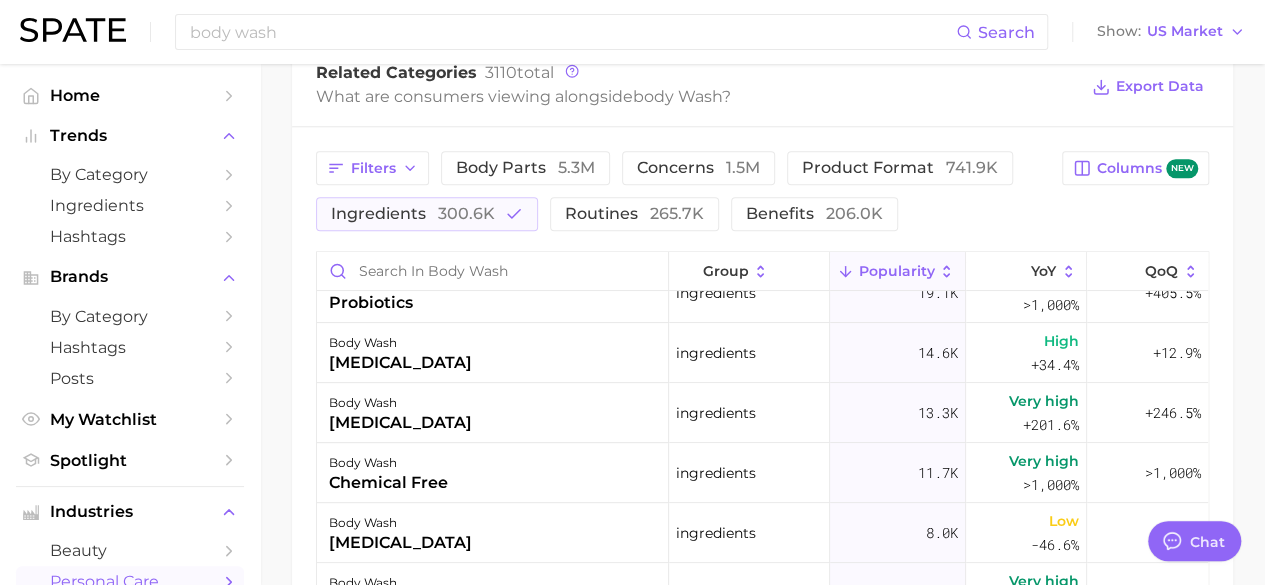 scroll, scrollTop: 0, scrollLeft: 0, axis: both 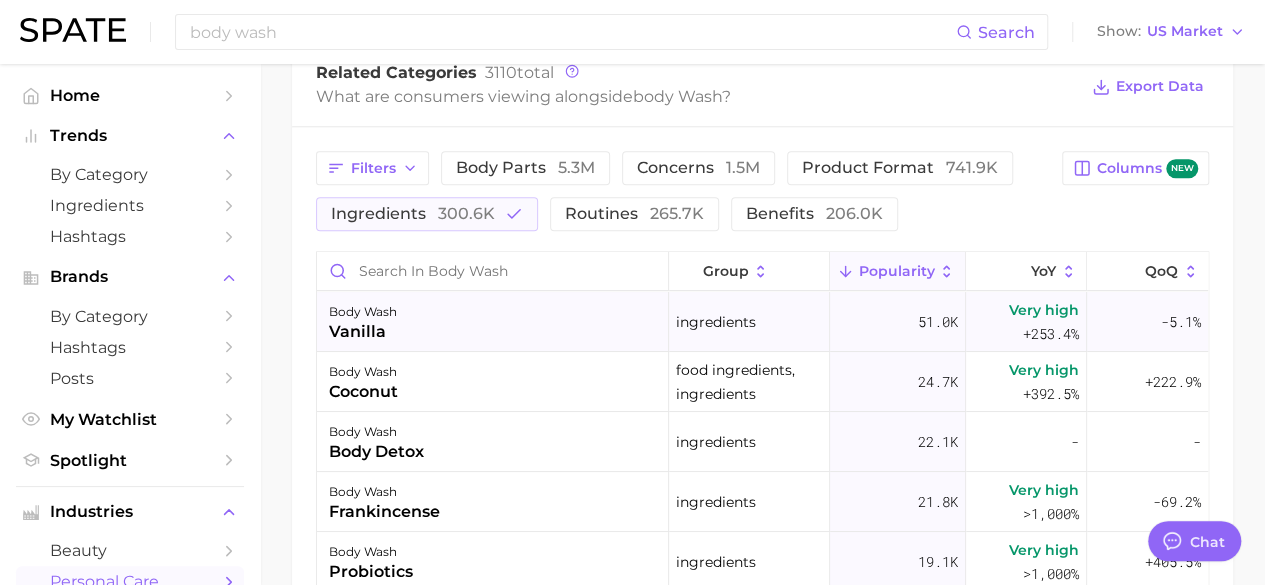 click on "body wash" at bounding box center (363, 312) 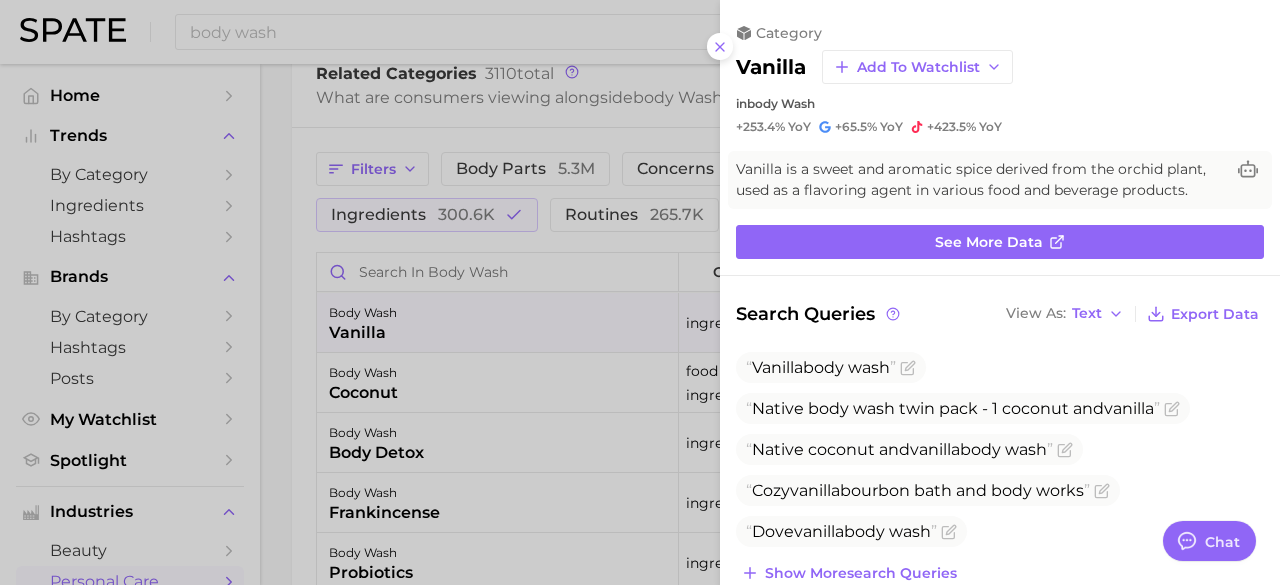 scroll, scrollTop: 0, scrollLeft: 0, axis: both 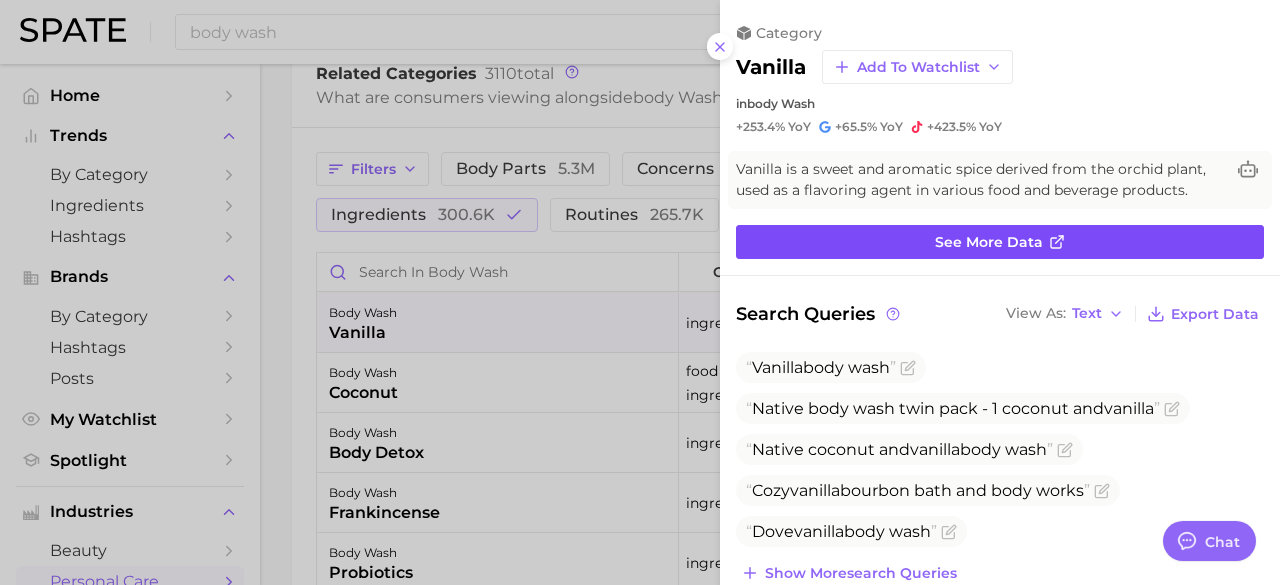 click on "See more data" at bounding box center (989, 242) 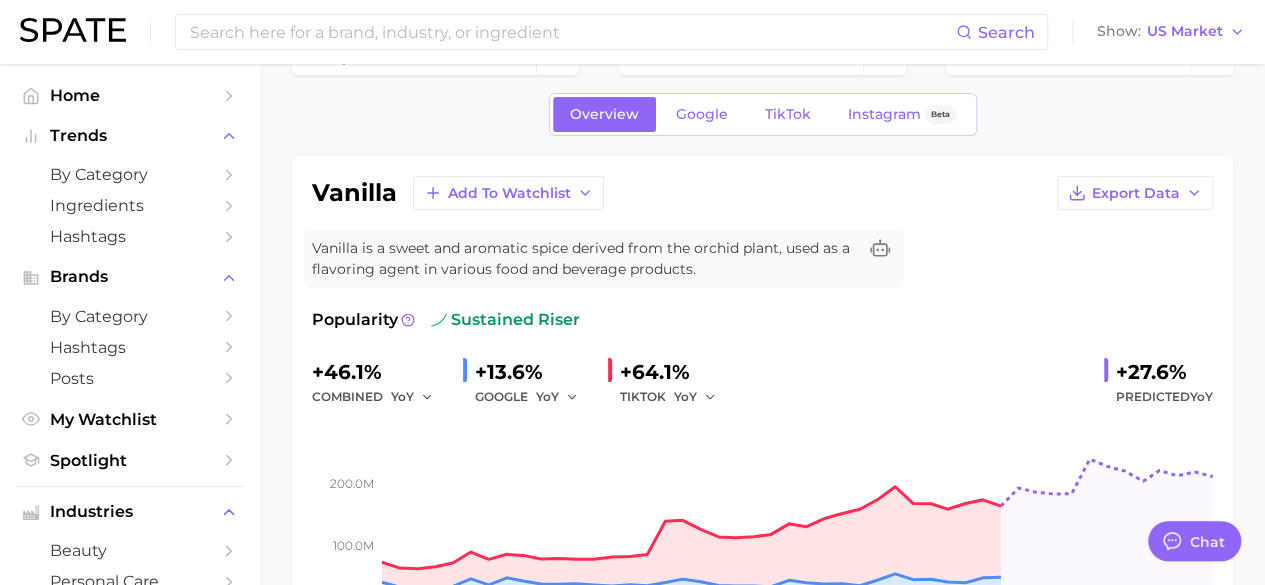 scroll, scrollTop: 0, scrollLeft: 0, axis: both 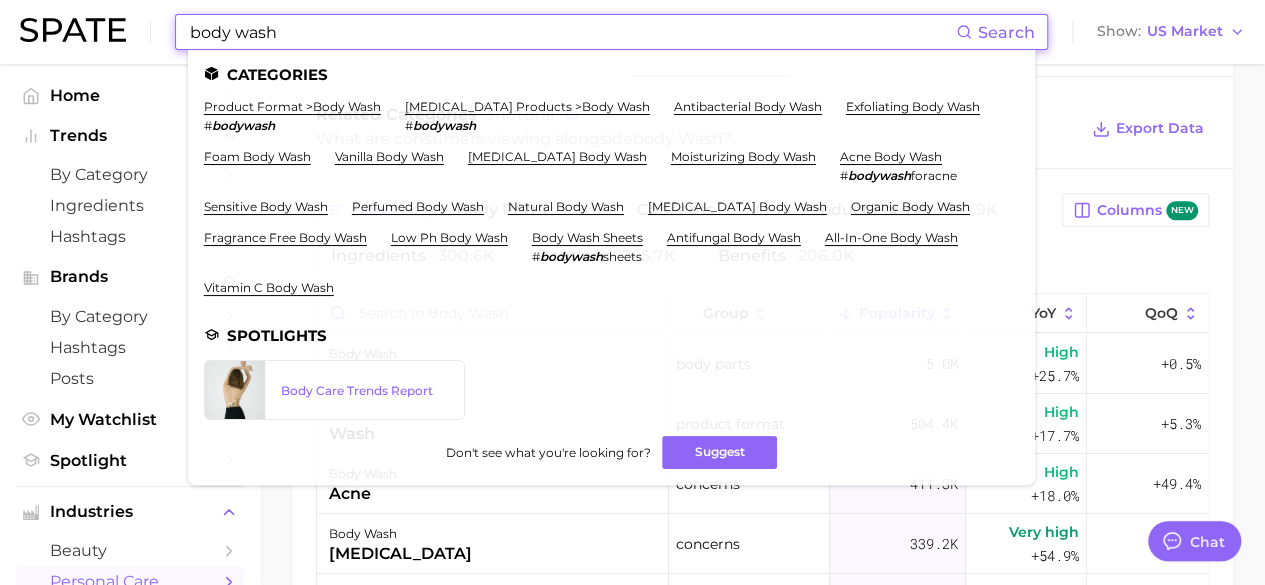 click on "body wash" at bounding box center (572, 32) 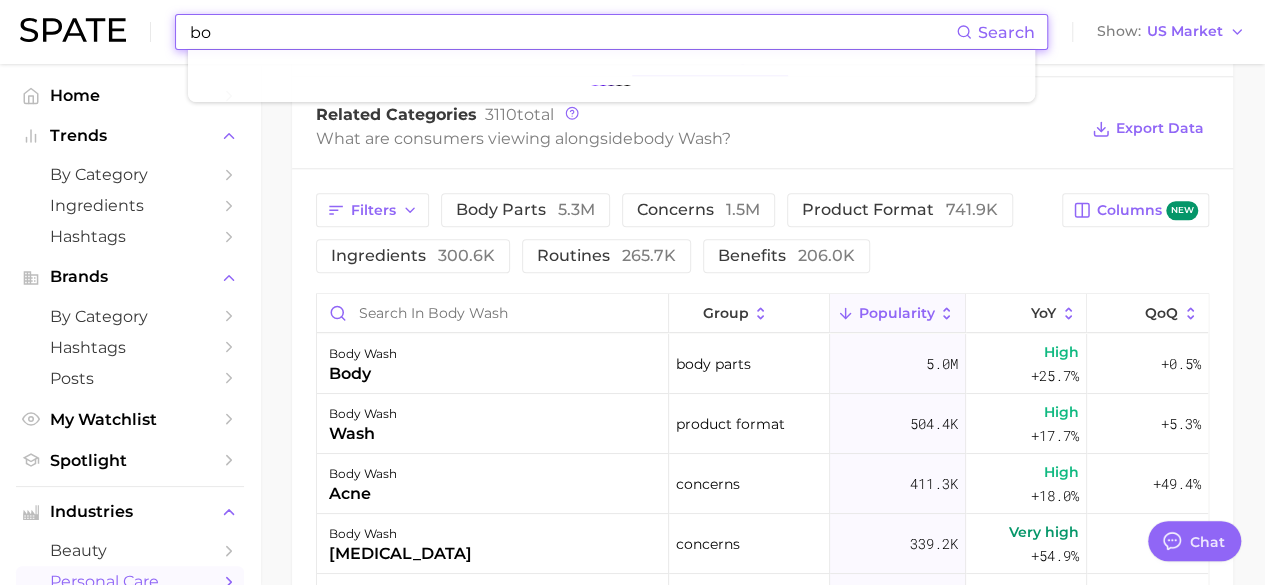 type on "b" 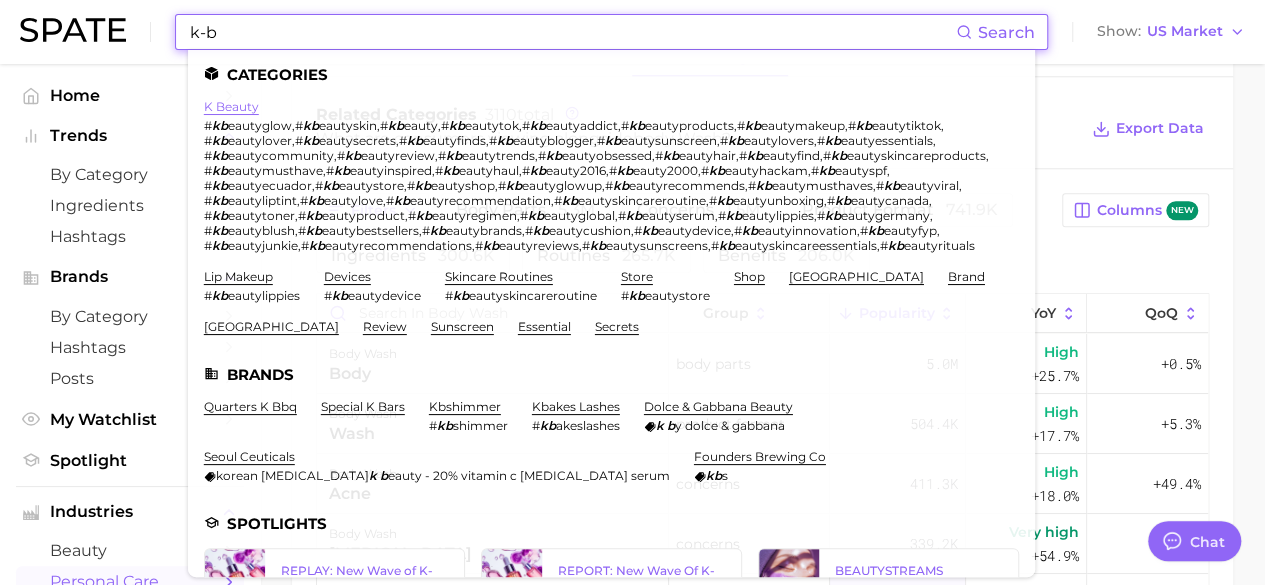 type on "k-b" 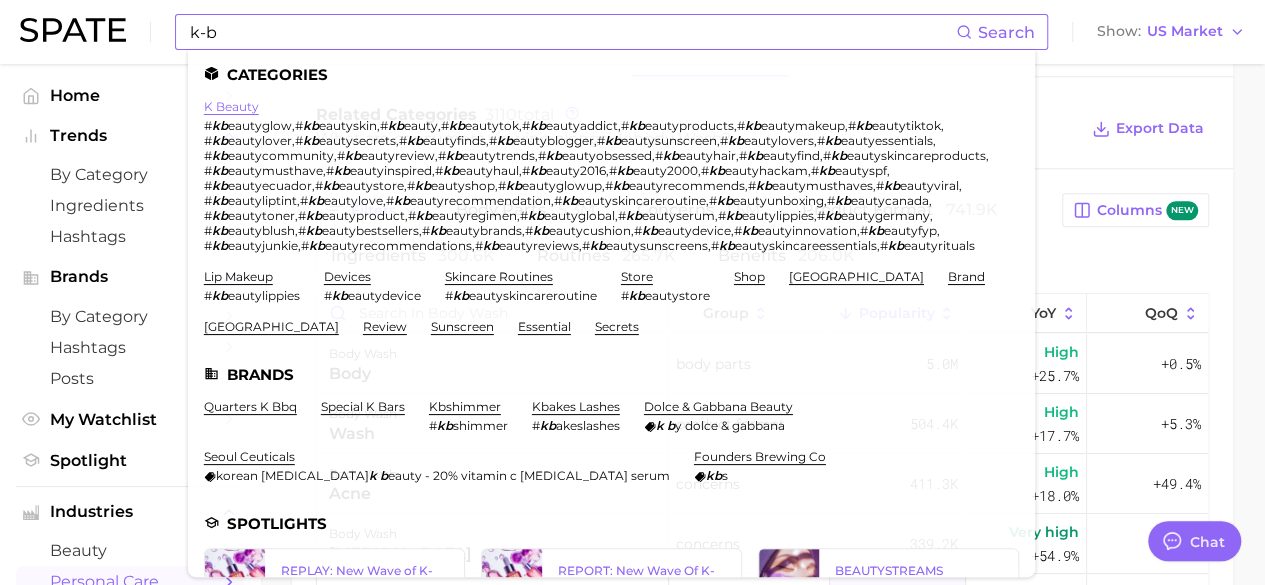click on "k beauty" at bounding box center [231, 106] 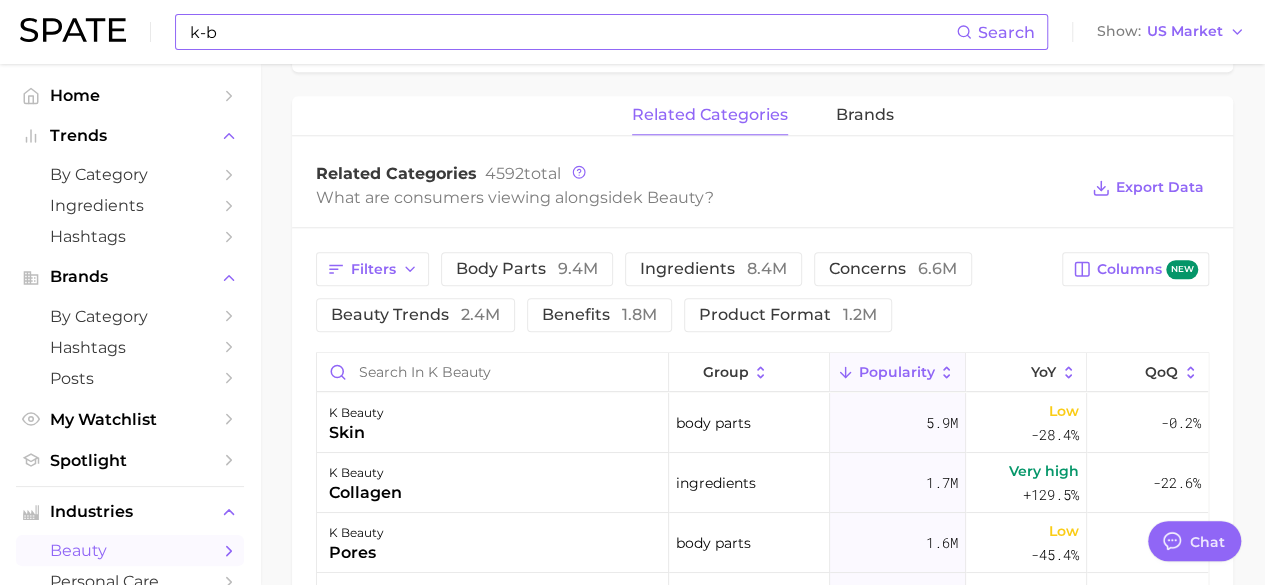 scroll, scrollTop: 900, scrollLeft: 0, axis: vertical 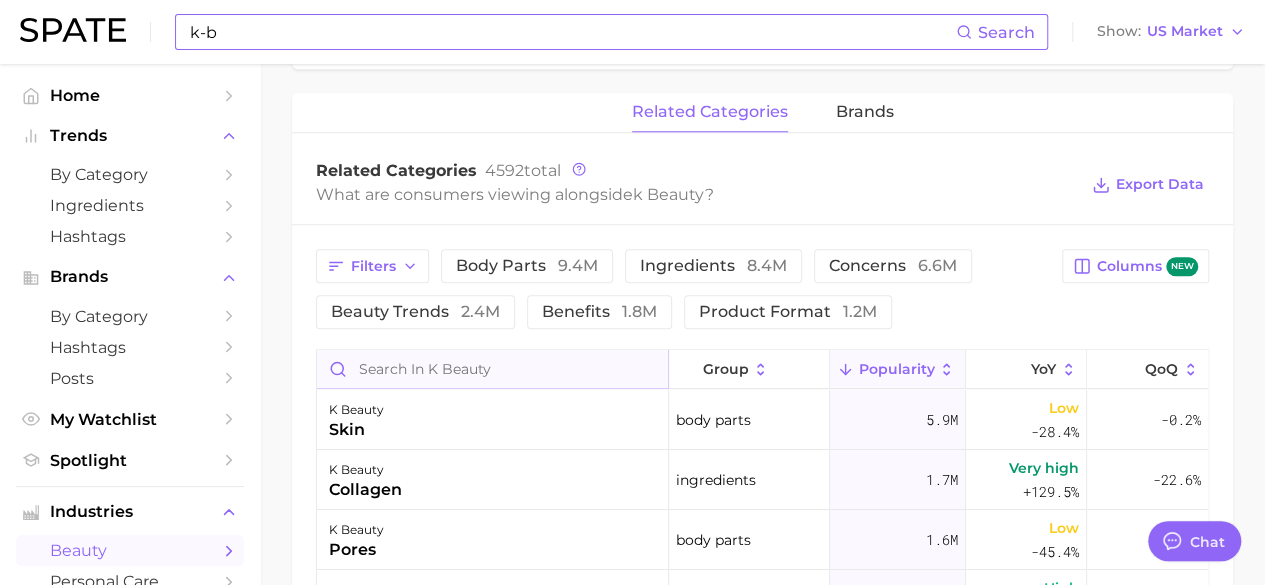 click at bounding box center [492, 369] 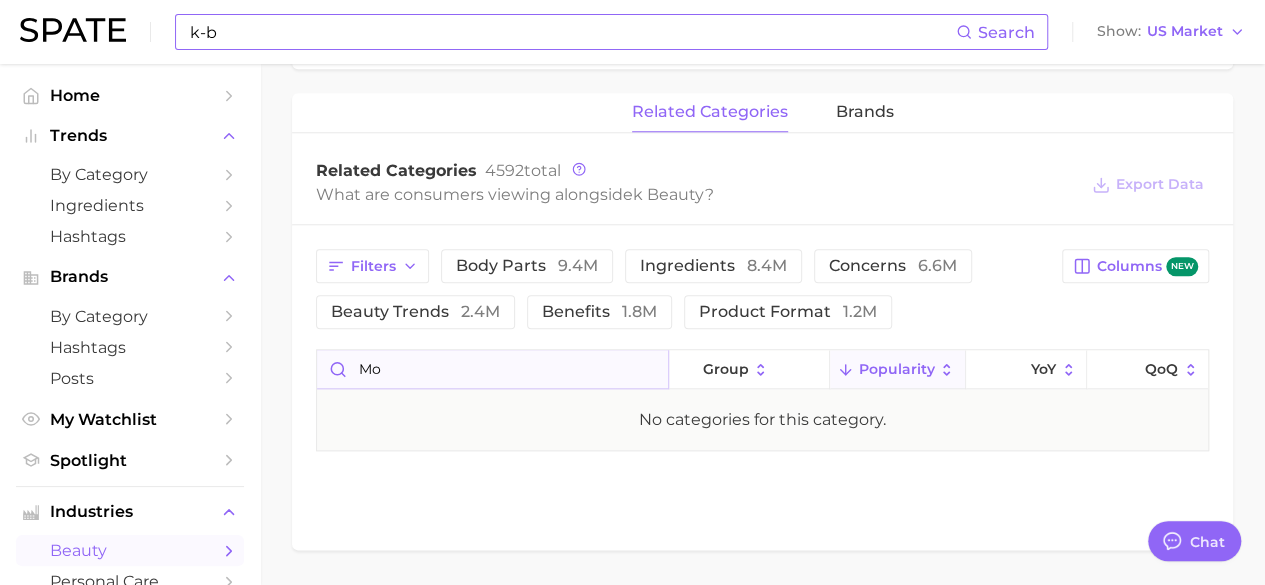 type on "m" 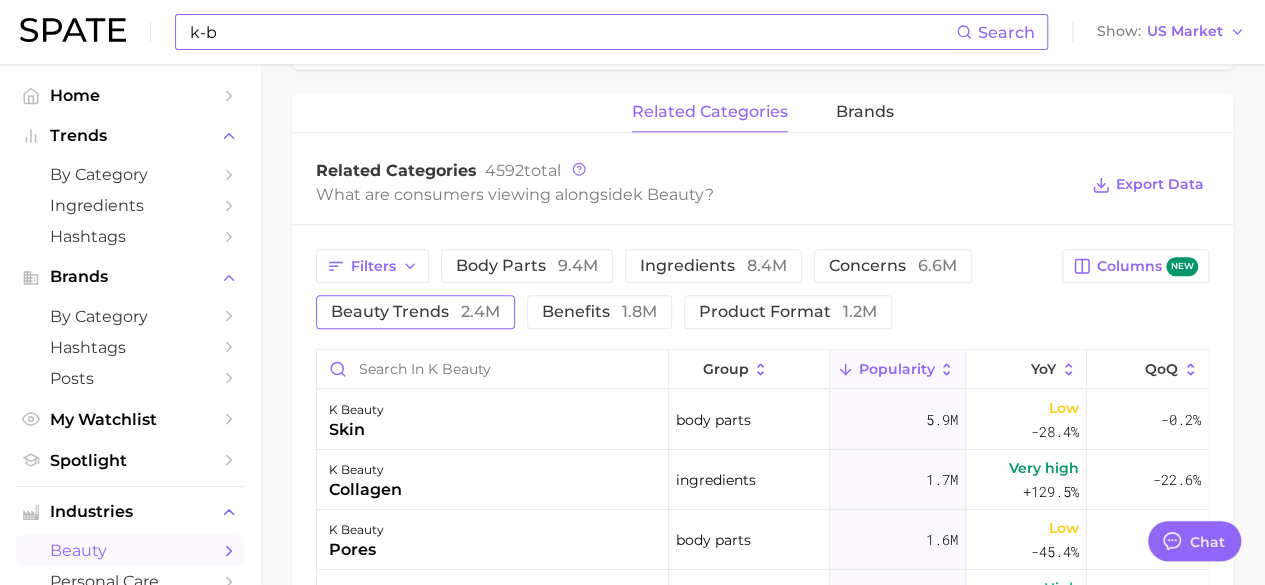 click on "beauty trends   2.4m" at bounding box center [415, 312] 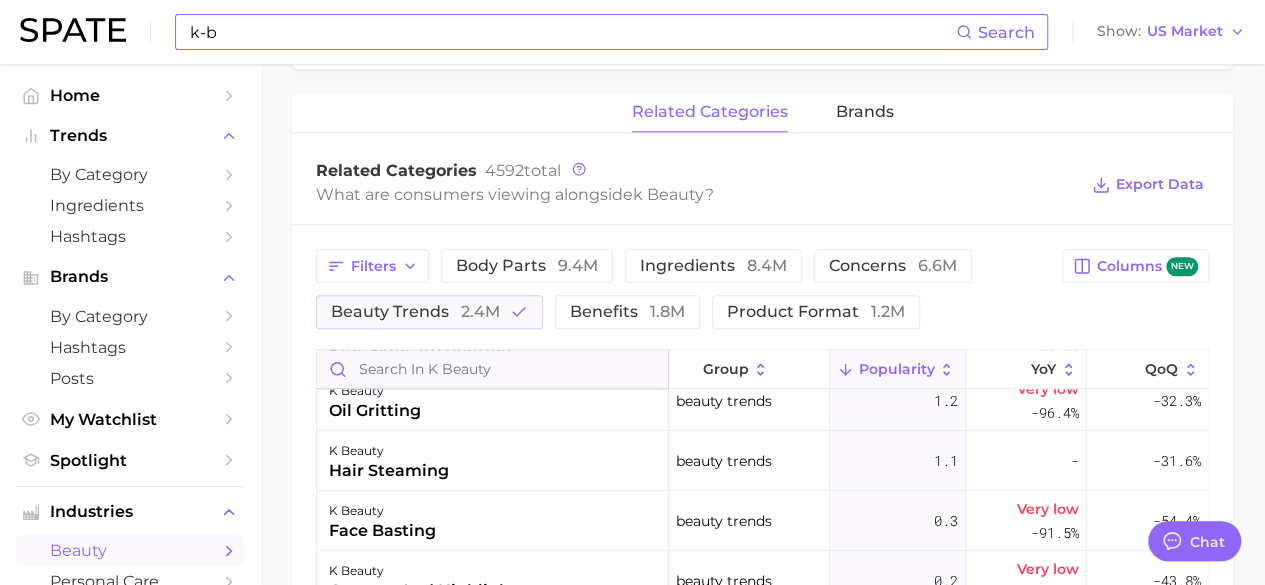 scroll, scrollTop: 4856, scrollLeft: 0, axis: vertical 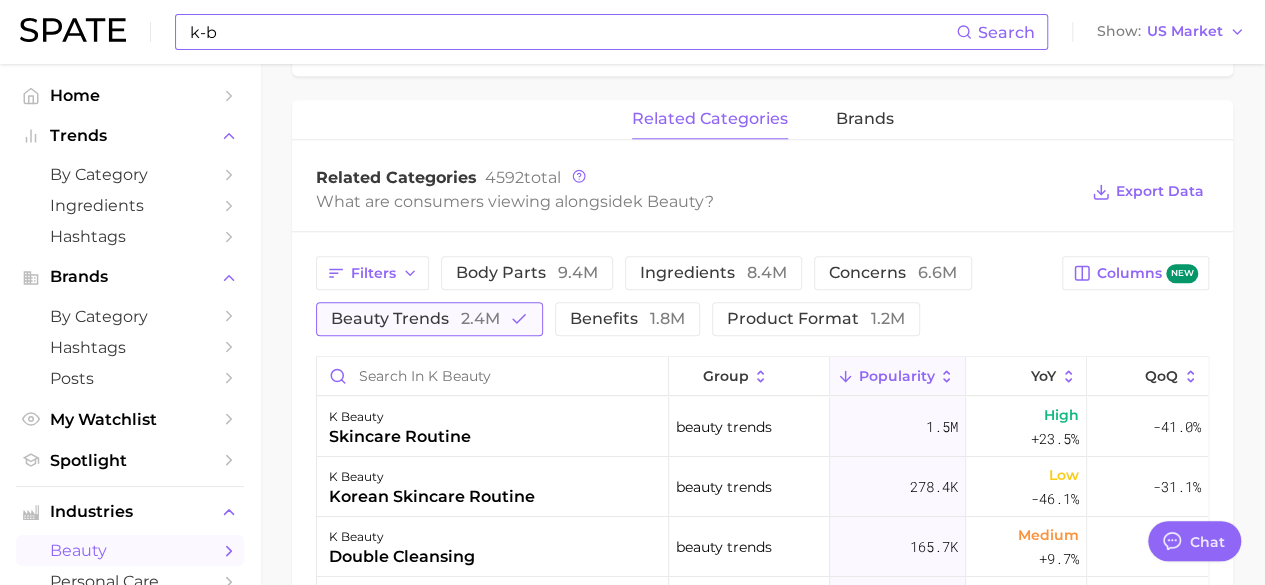 click on "beauty trends   2.4m" at bounding box center (429, 319) 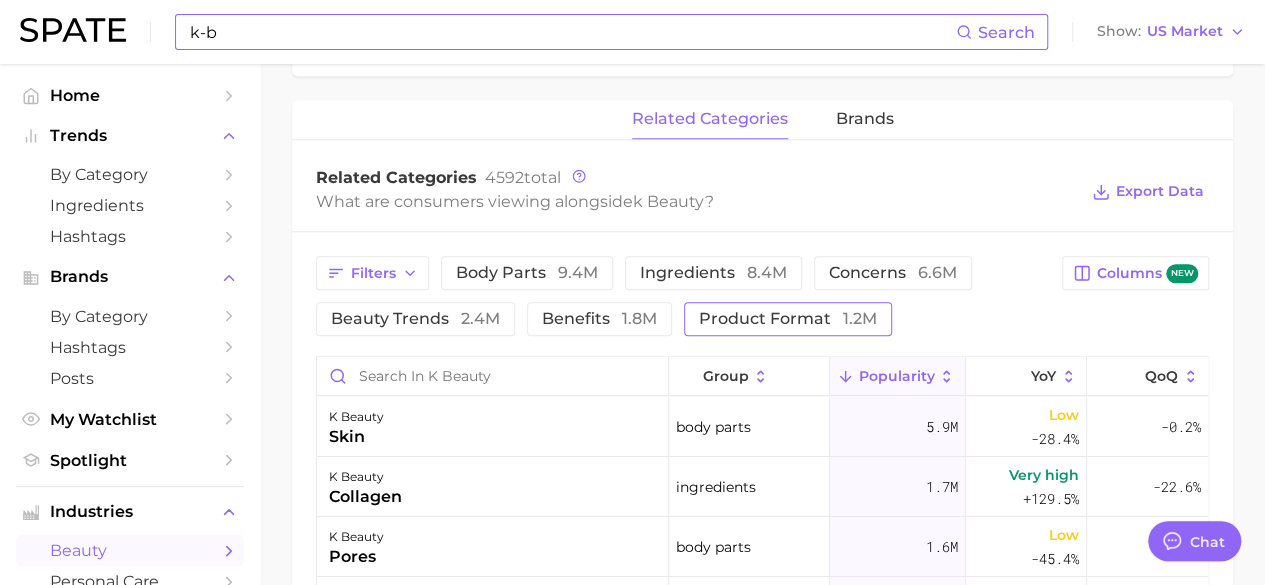 click on "product format   1.2m" at bounding box center (788, 319) 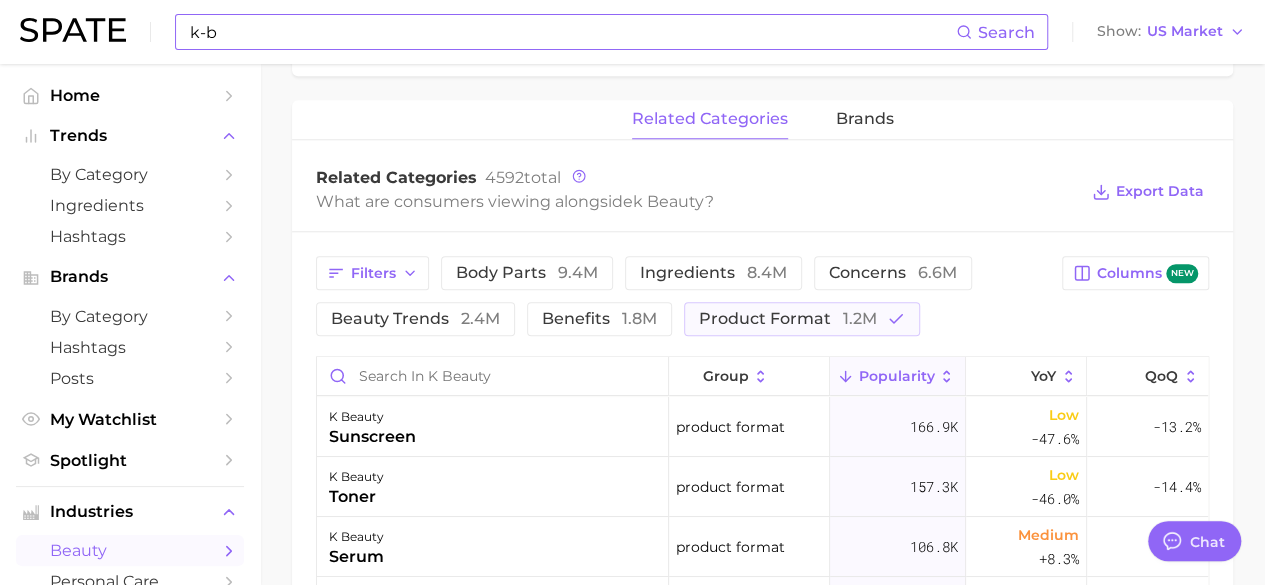 click 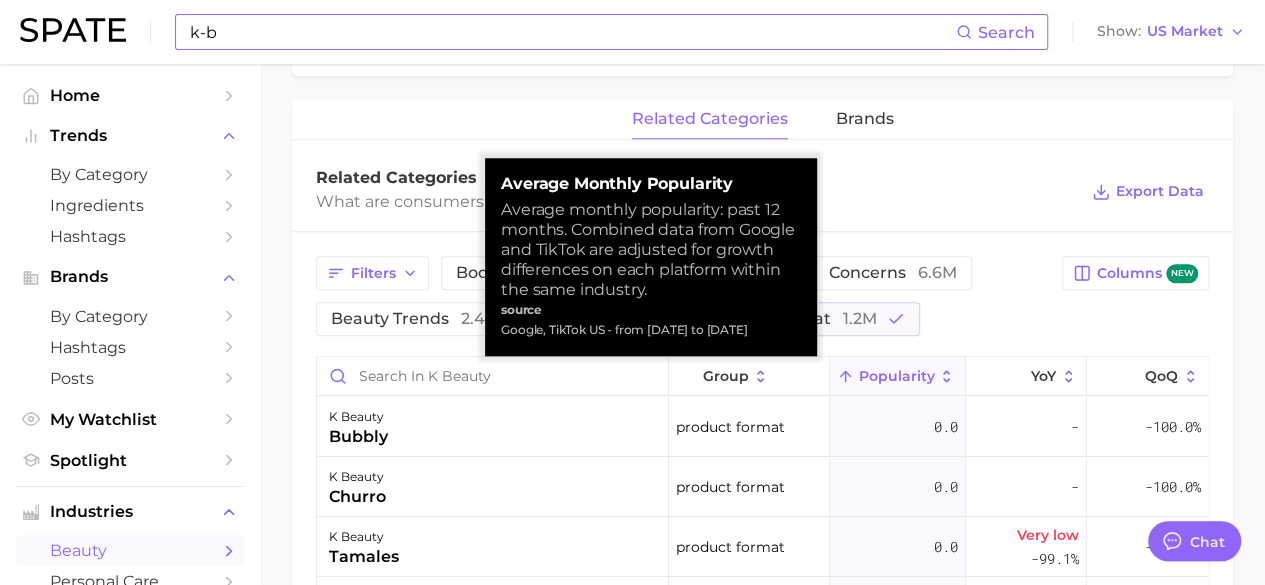 click 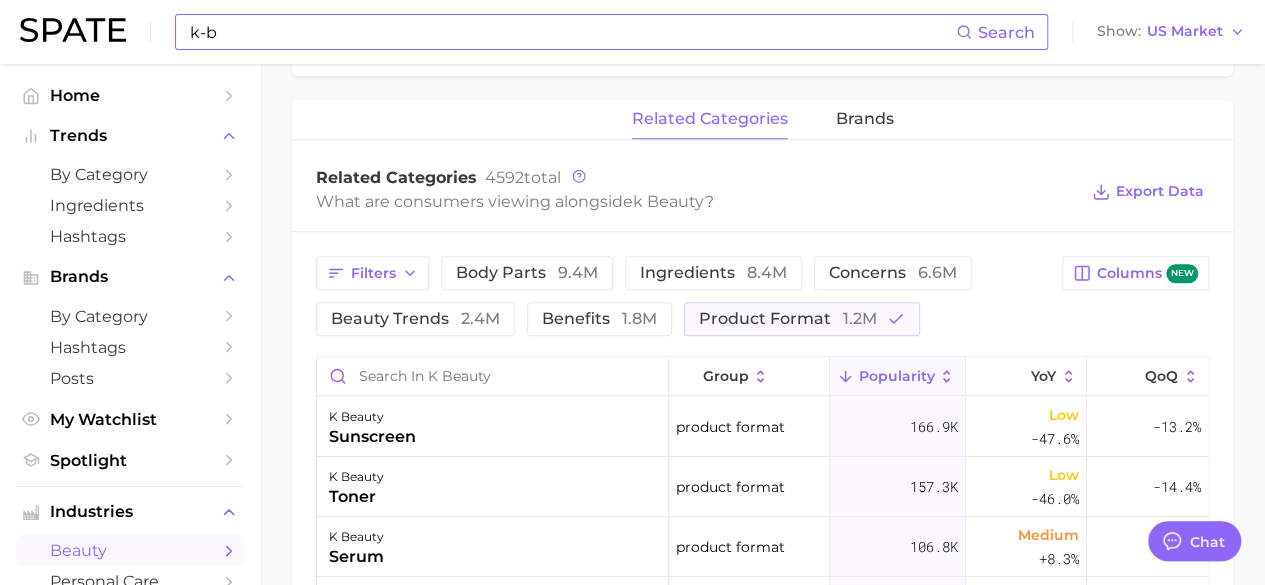 scroll, scrollTop: 1104, scrollLeft: 0, axis: vertical 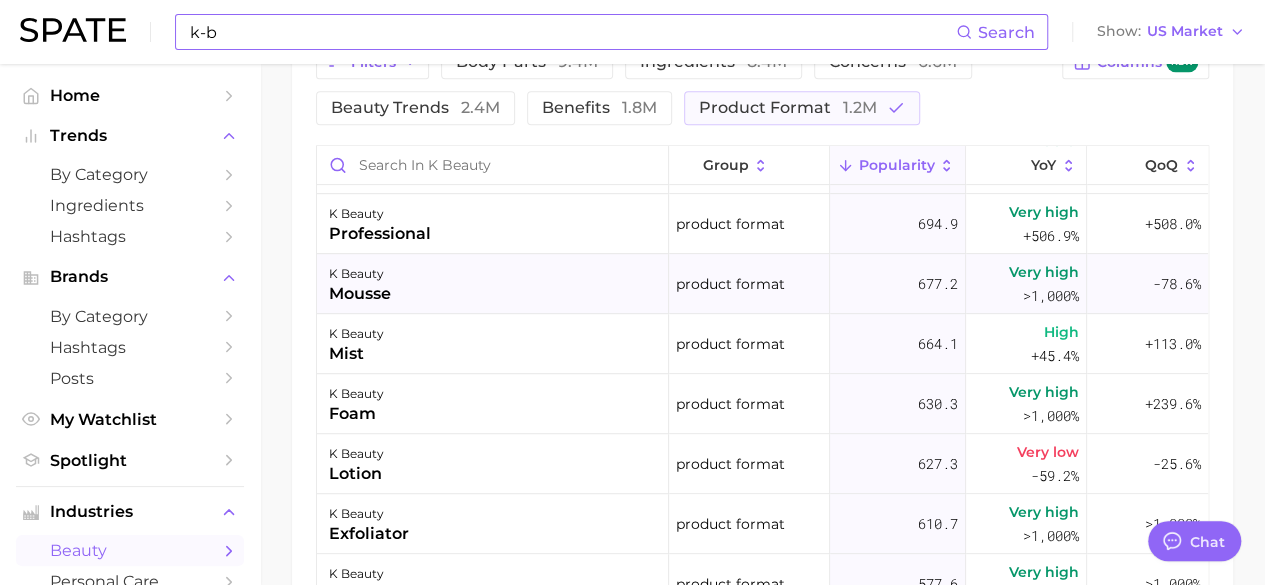 click on "k beauty" at bounding box center [360, 274] 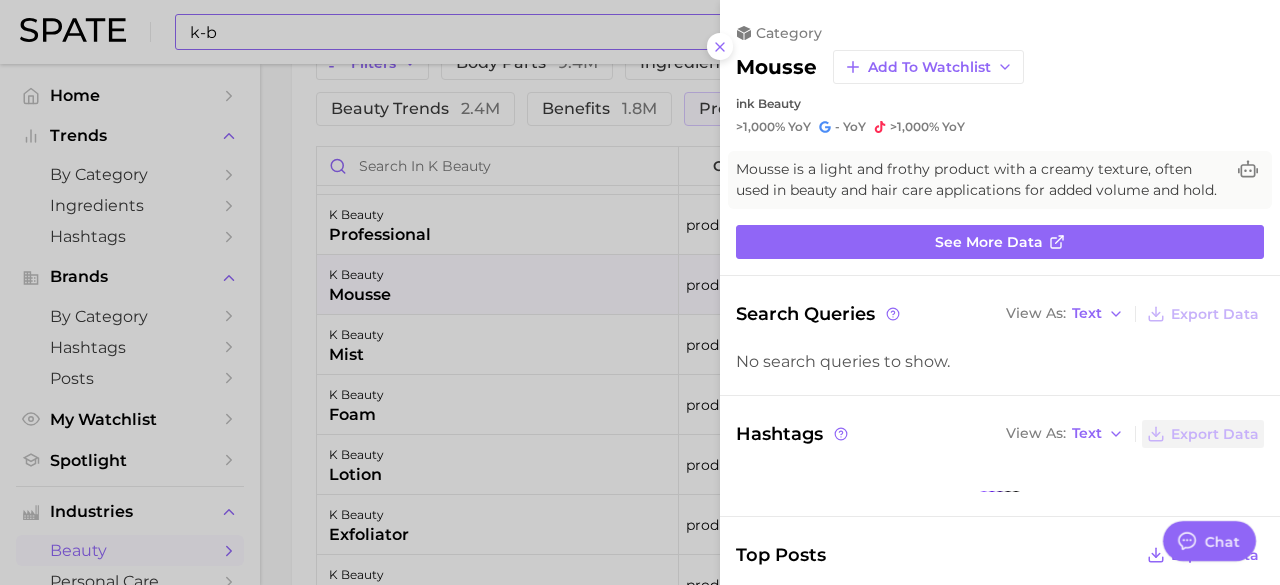 scroll, scrollTop: 0, scrollLeft: 0, axis: both 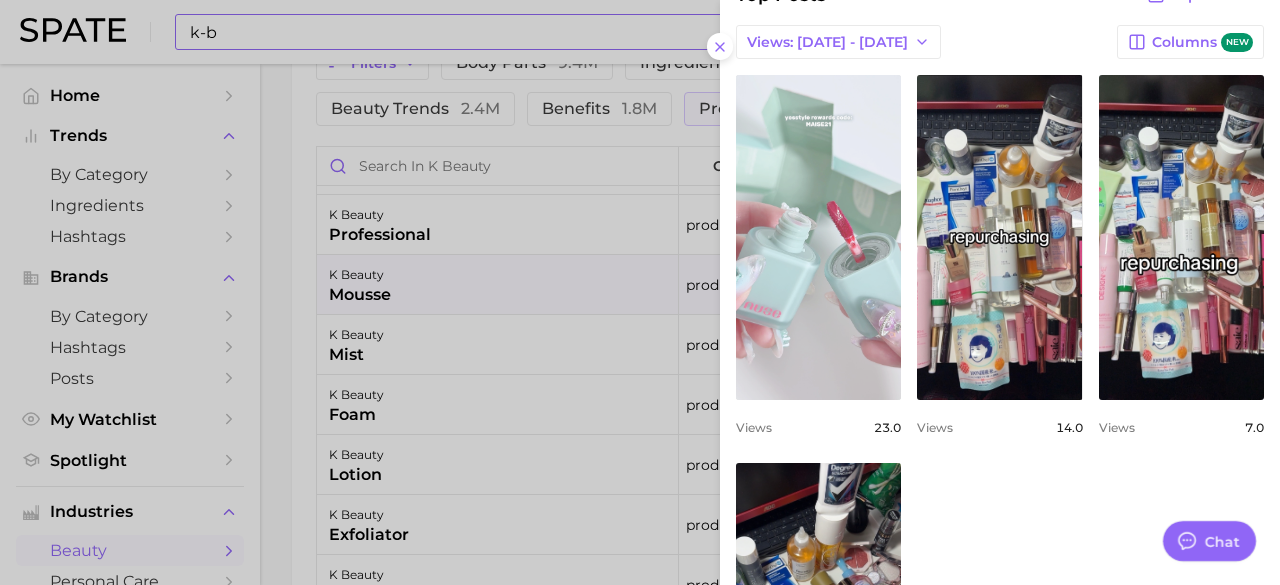 click on "view post on TikTok" at bounding box center [818, 237] 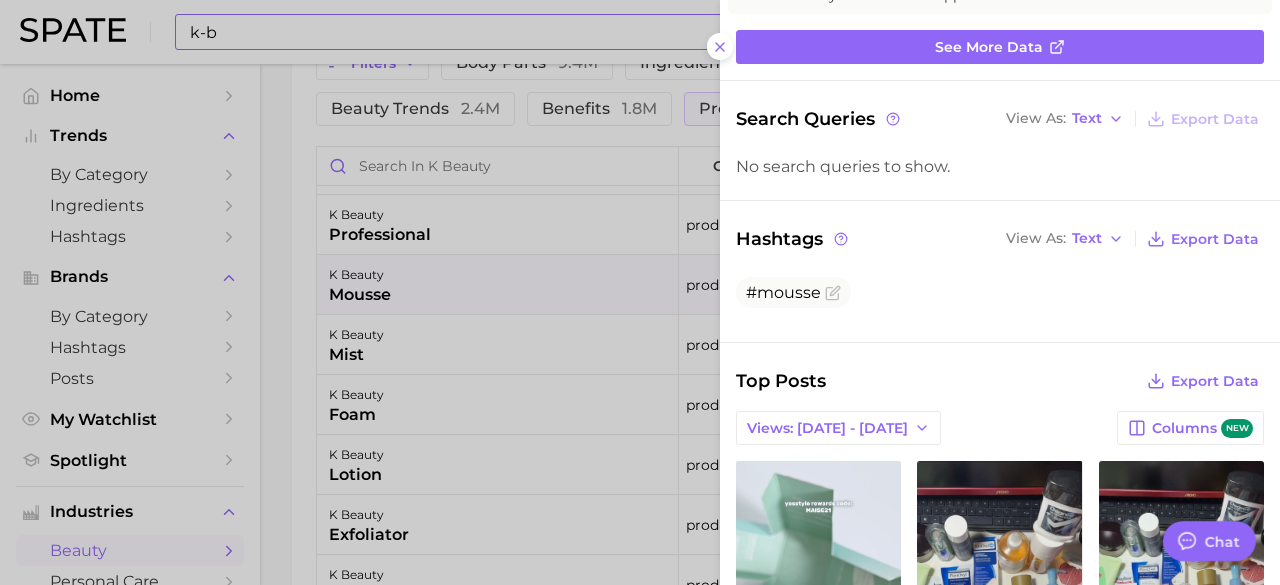 scroll, scrollTop: 0, scrollLeft: 0, axis: both 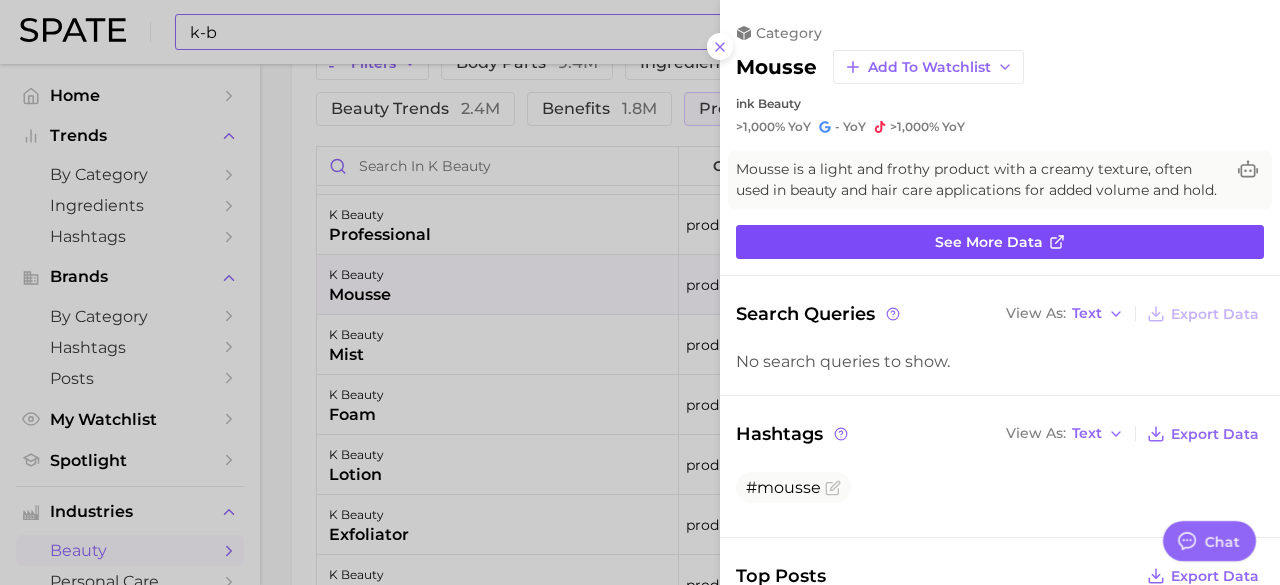 click on "See more data" at bounding box center [989, 242] 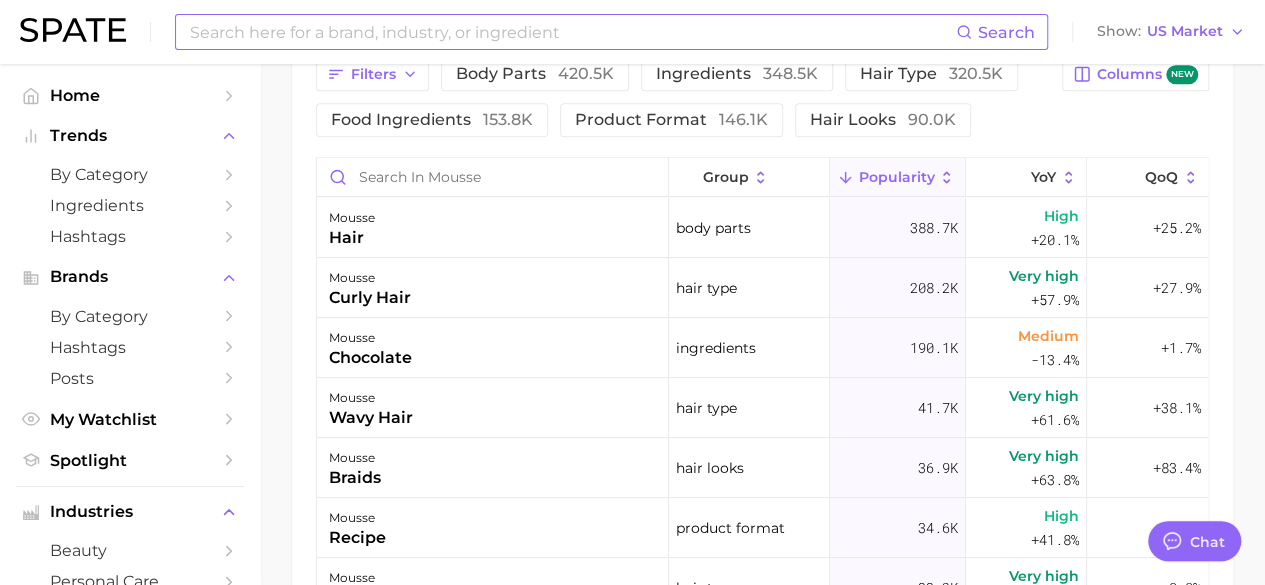 scroll, scrollTop: 1098, scrollLeft: 0, axis: vertical 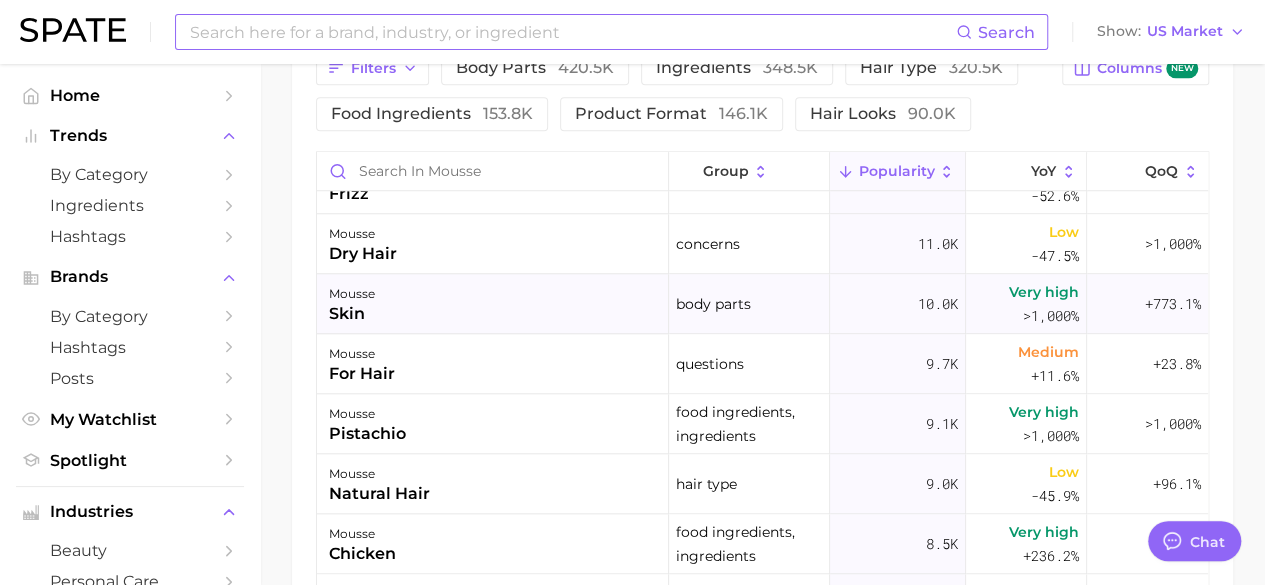 click on "mousse" at bounding box center (352, 294) 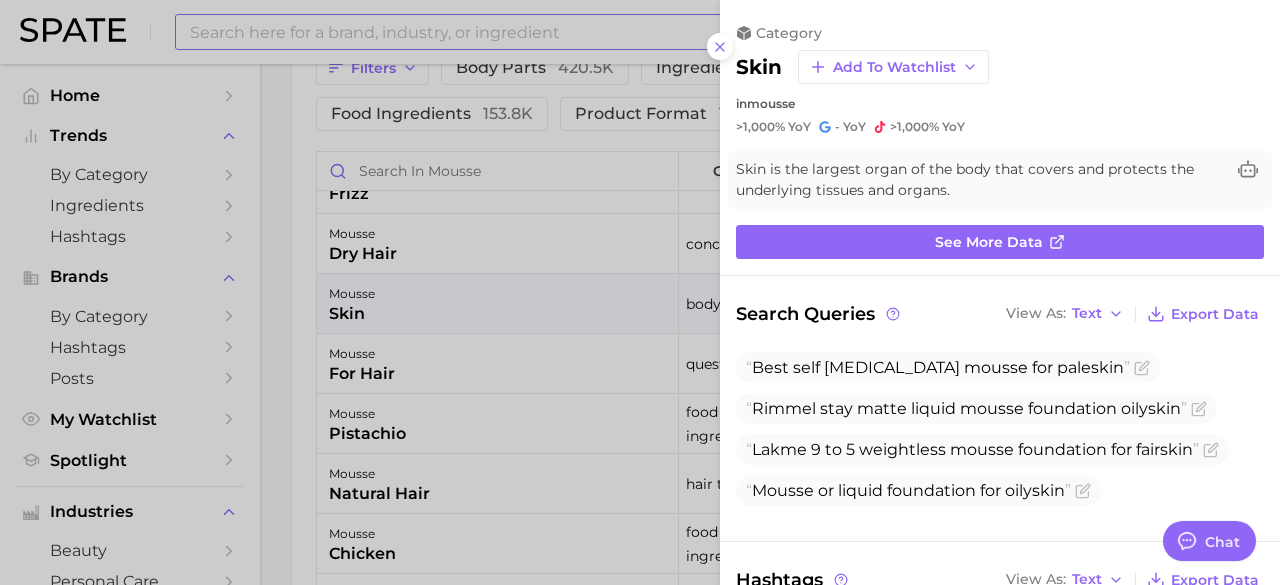 scroll, scrollTop: 0, scrollLeft: 0, axis: both 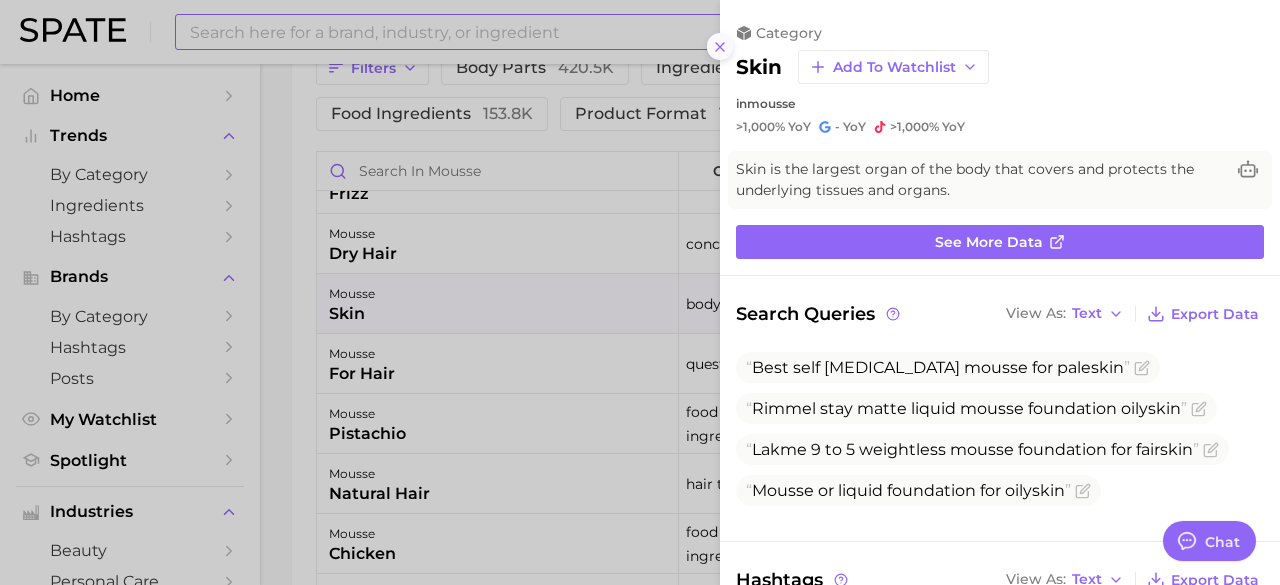 click 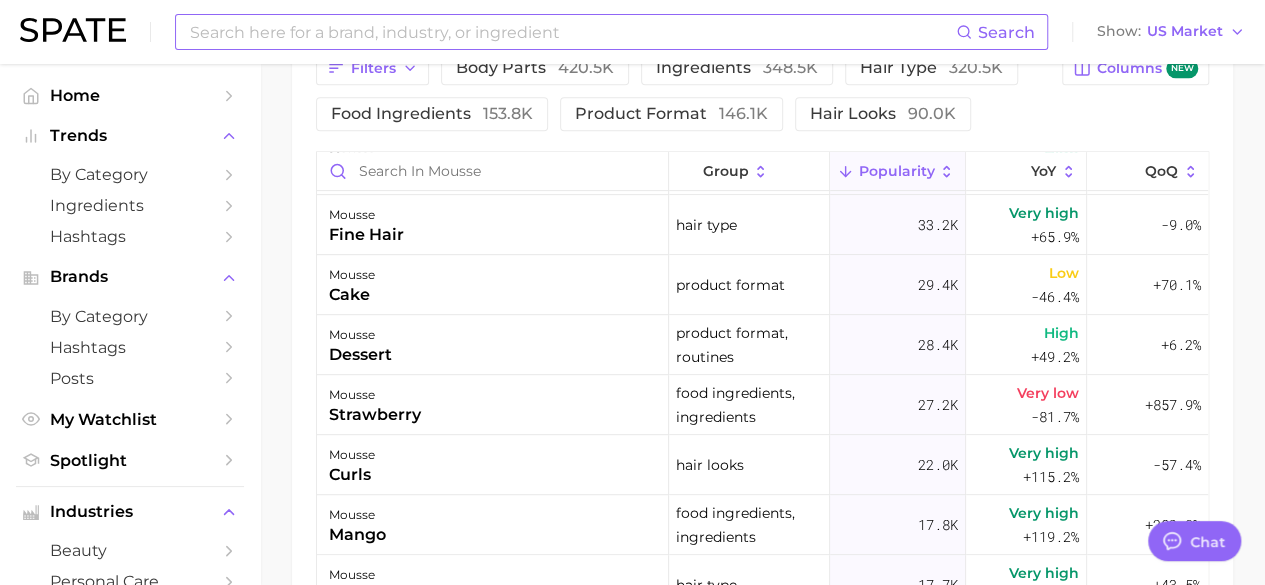 scroll, scrollTop: 0, scrollLeft: 0, axis: both 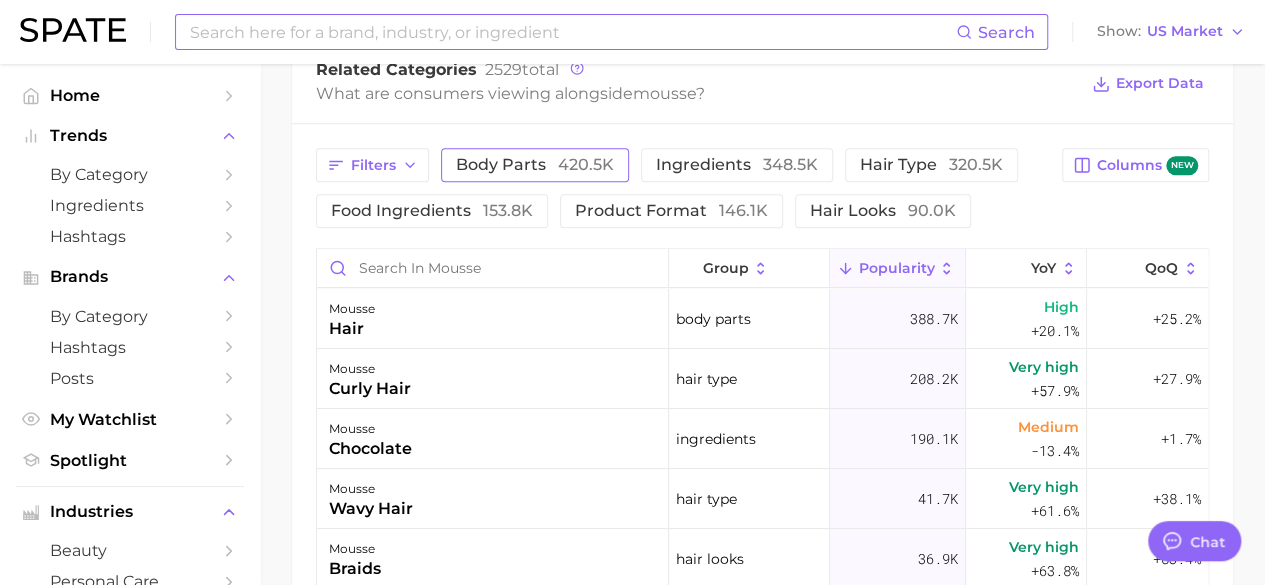 click on "body parts   420.5k" at bounding box center [535, 165] 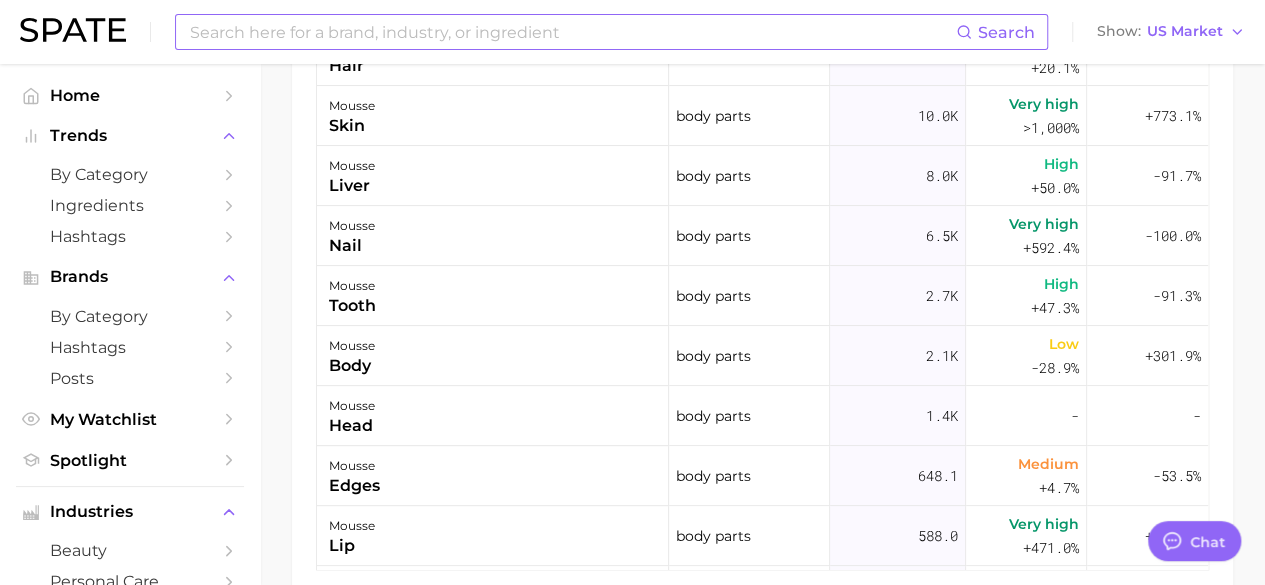 scroll, scrollTop: 1266, scrollLeft: 0, axis: vertical 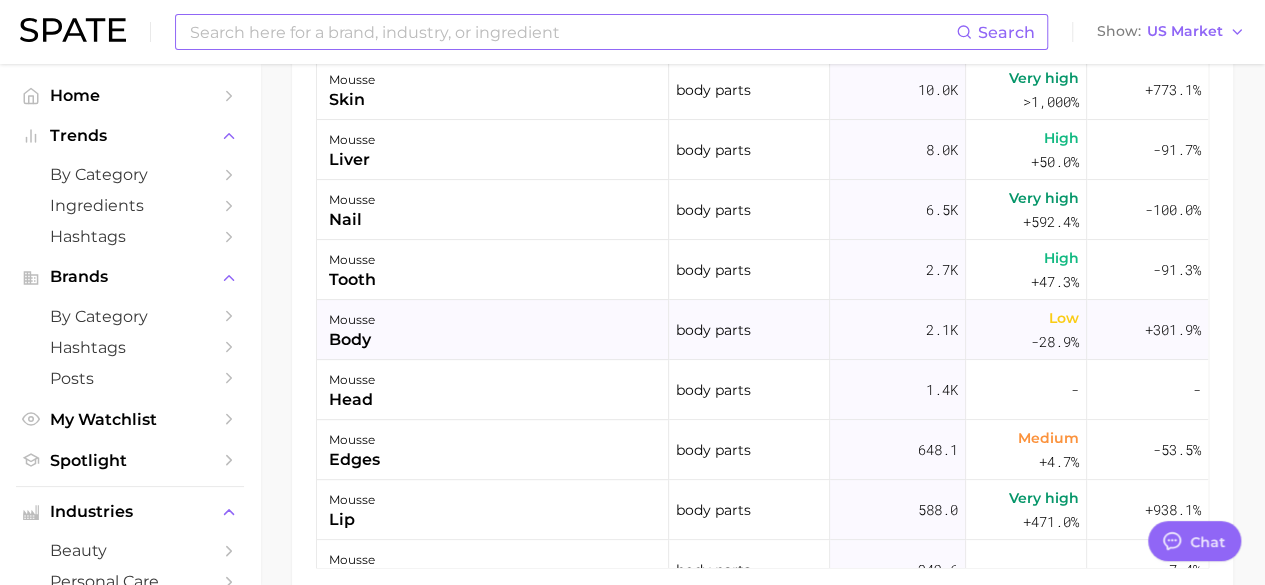 click on "body" at bounding box center [352, 340] 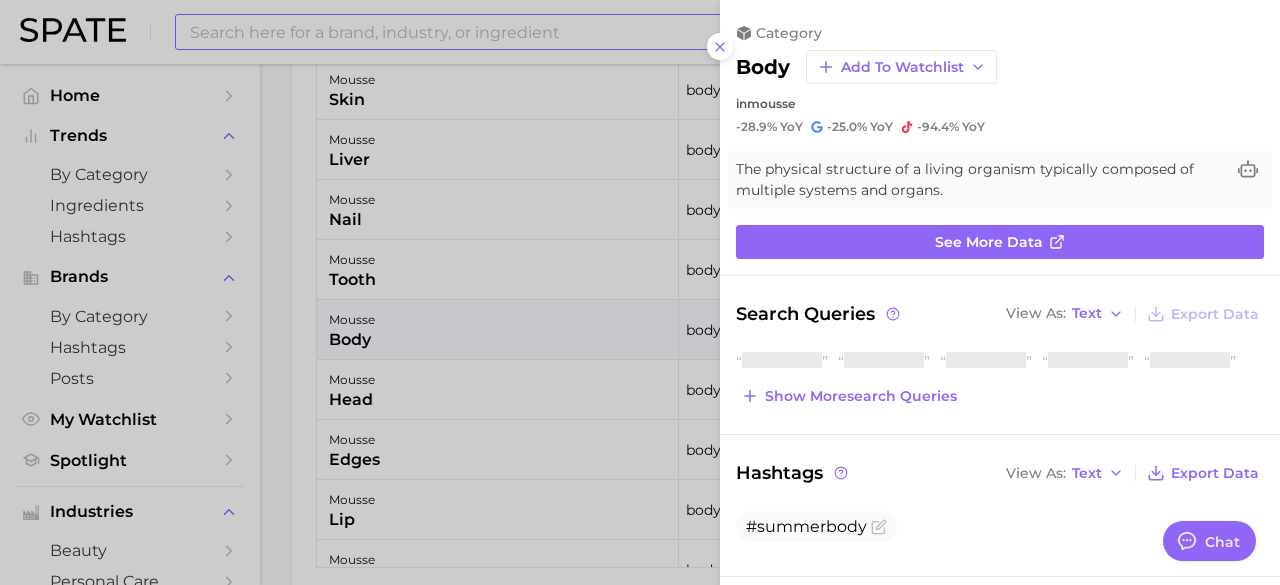 scroll, scrollTop: 0, scrollLeft: 0, axis: both 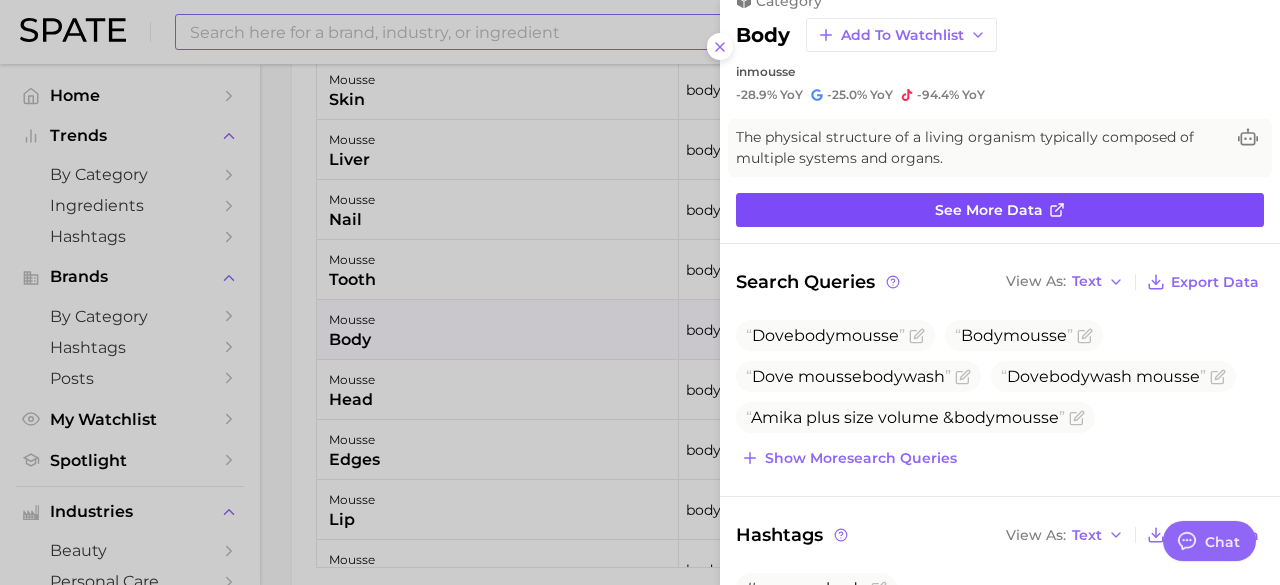 click on "See more data" at bounding box center (989, 210) 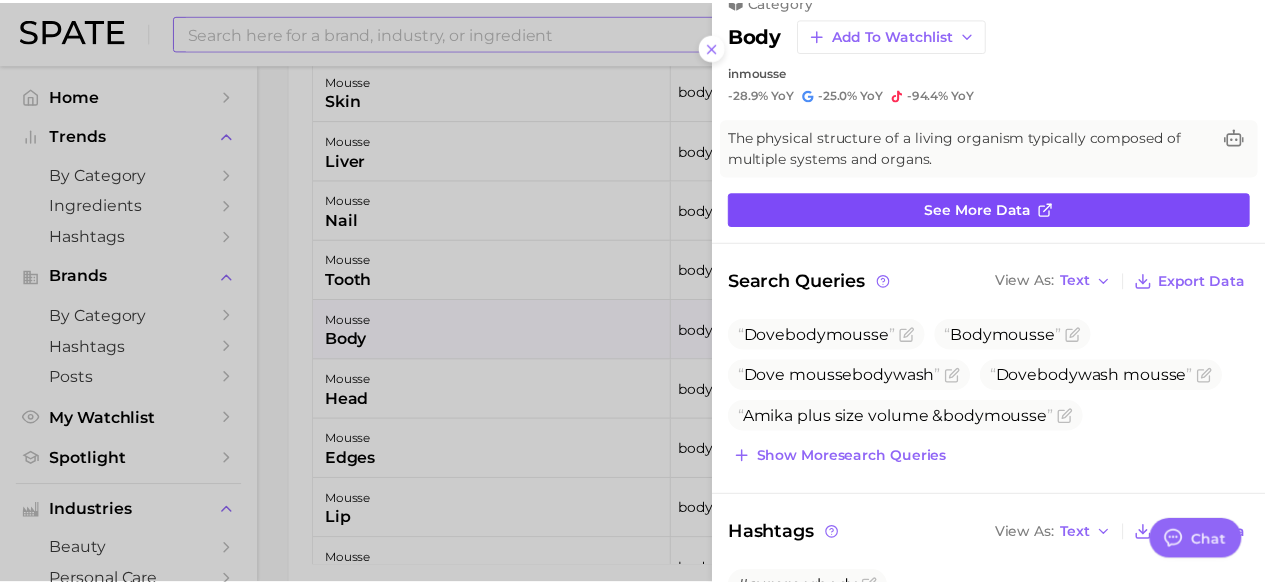 scroll, scrollTop: 0, scrollLeft: 0, axis: both 